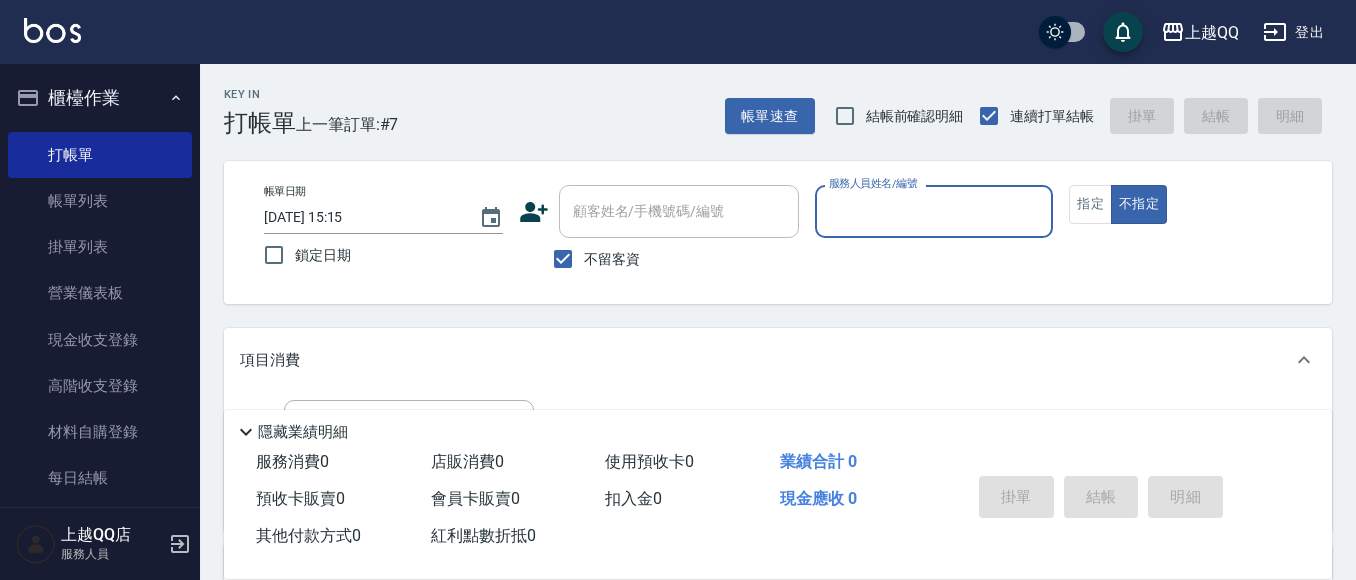 scroll, scrollTop: 0, scrollLeft: 0, axis: both 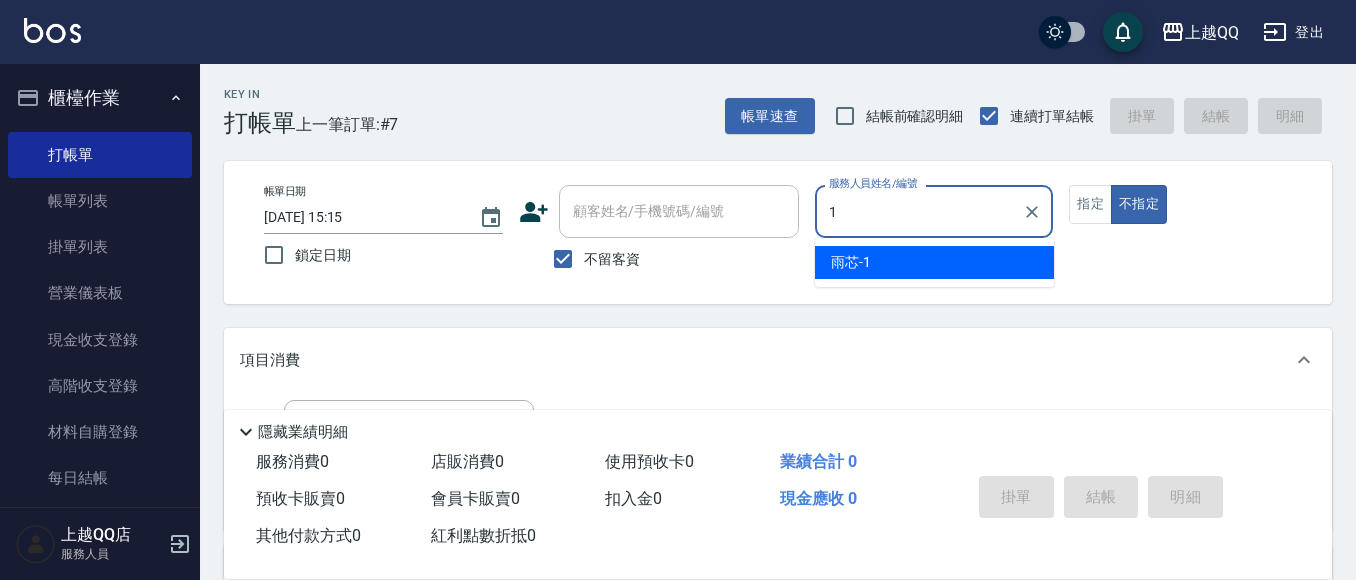 type on "雨芯-1" 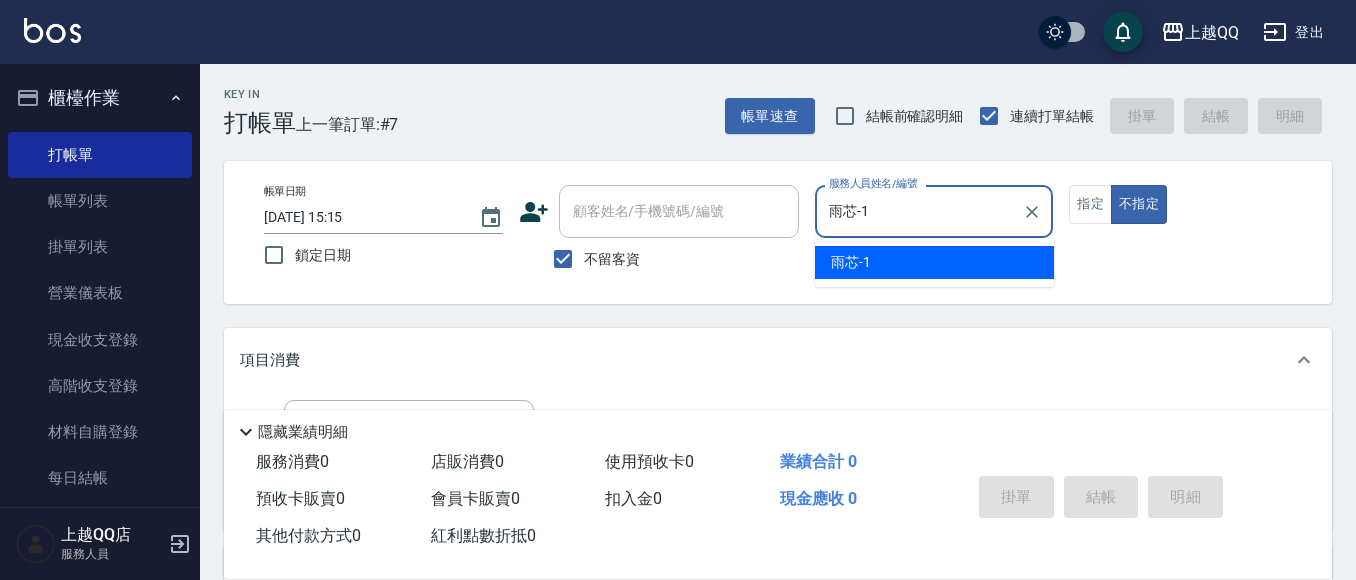 type on "false" 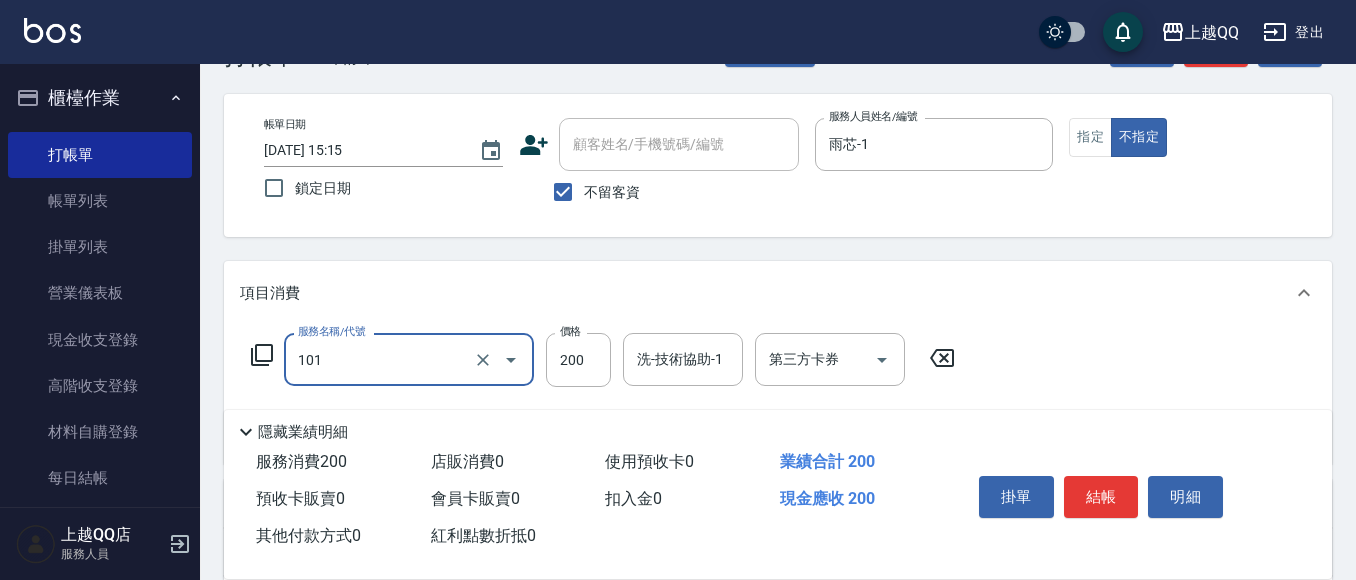 scroll, scrollTop: 100, scrollLeft: 0, axis: vertical 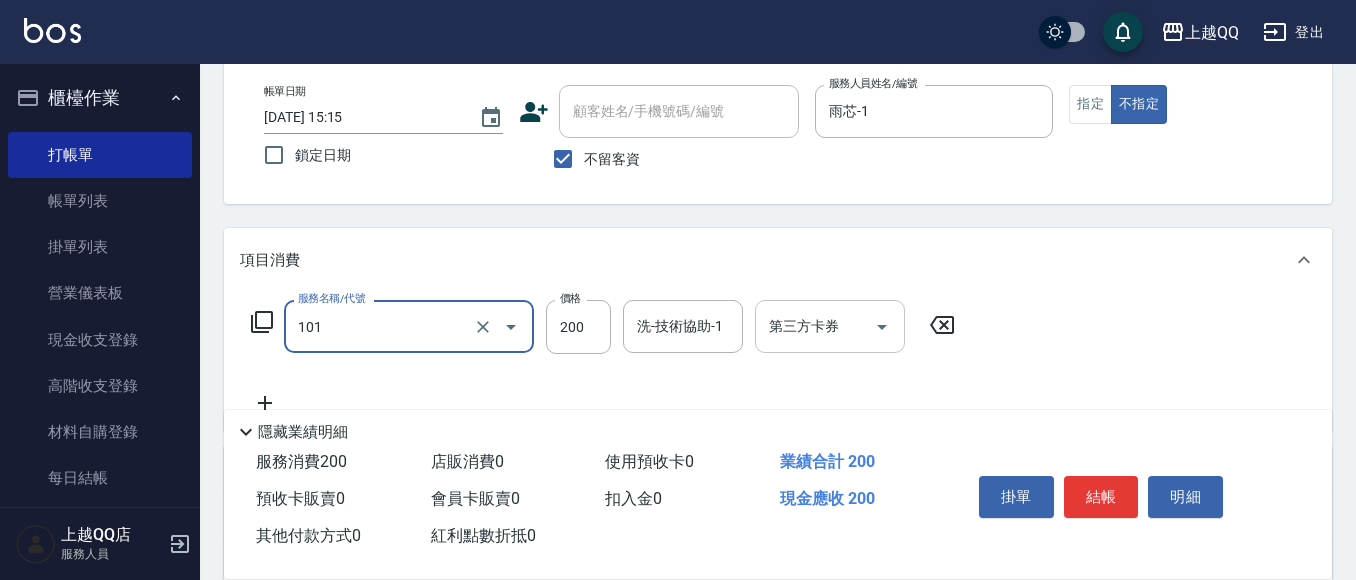 type on "洗髮(101)" 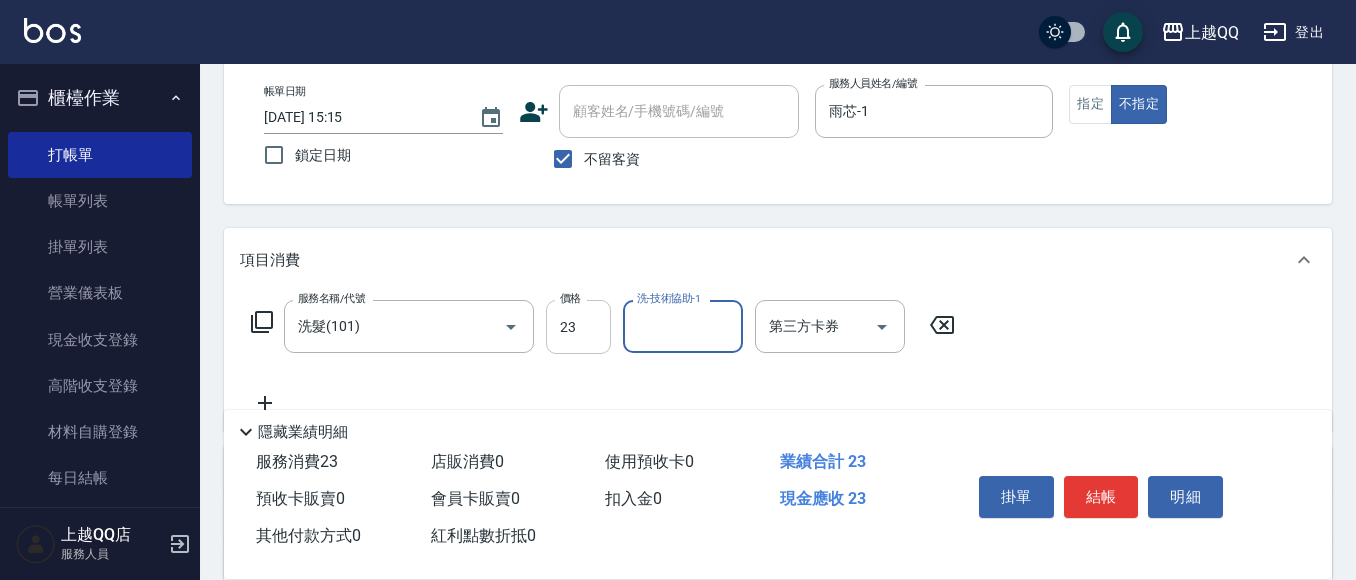 click on "23" at bounding box center [578, 327] 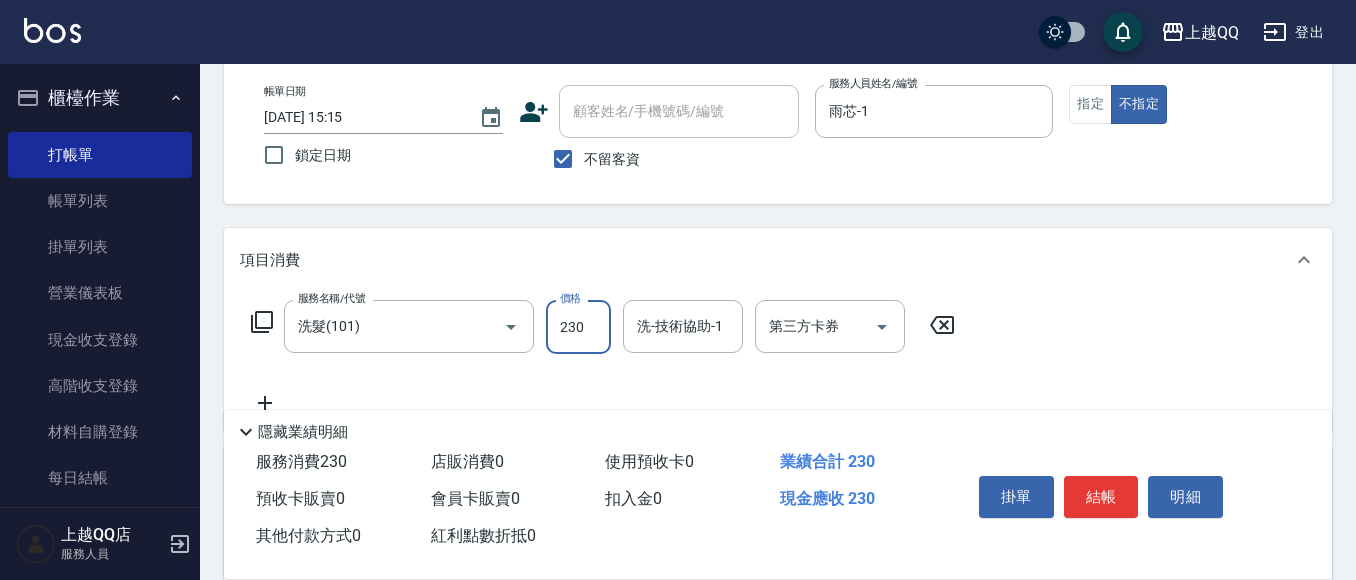type on "230" 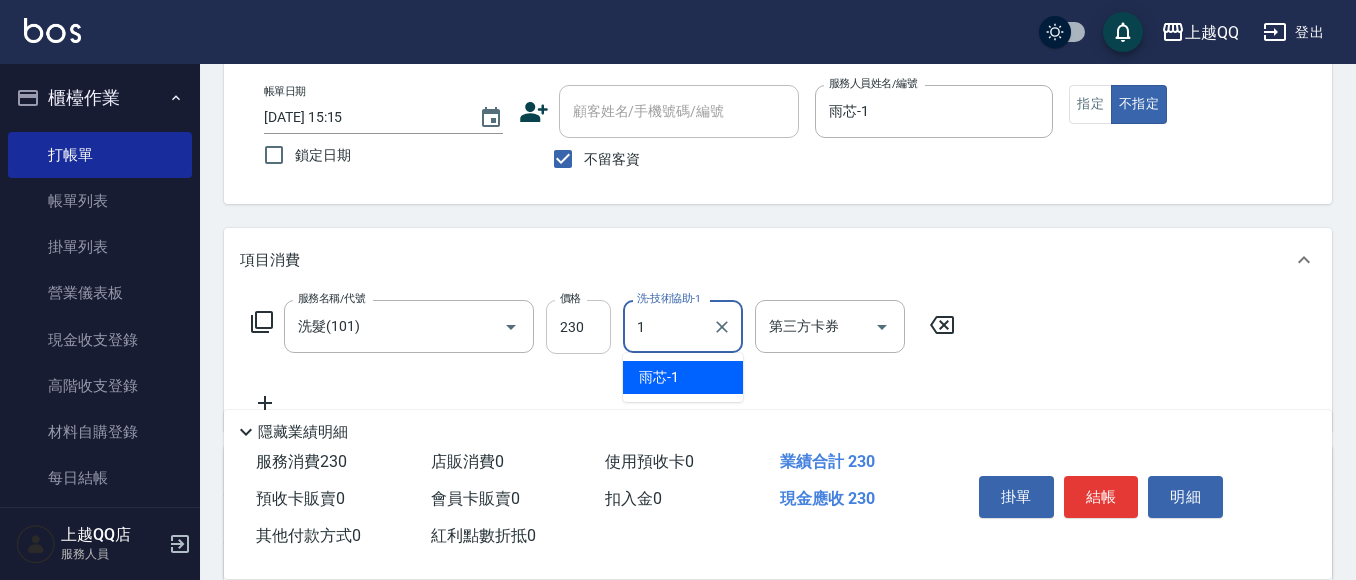 type on "雨芯-1" 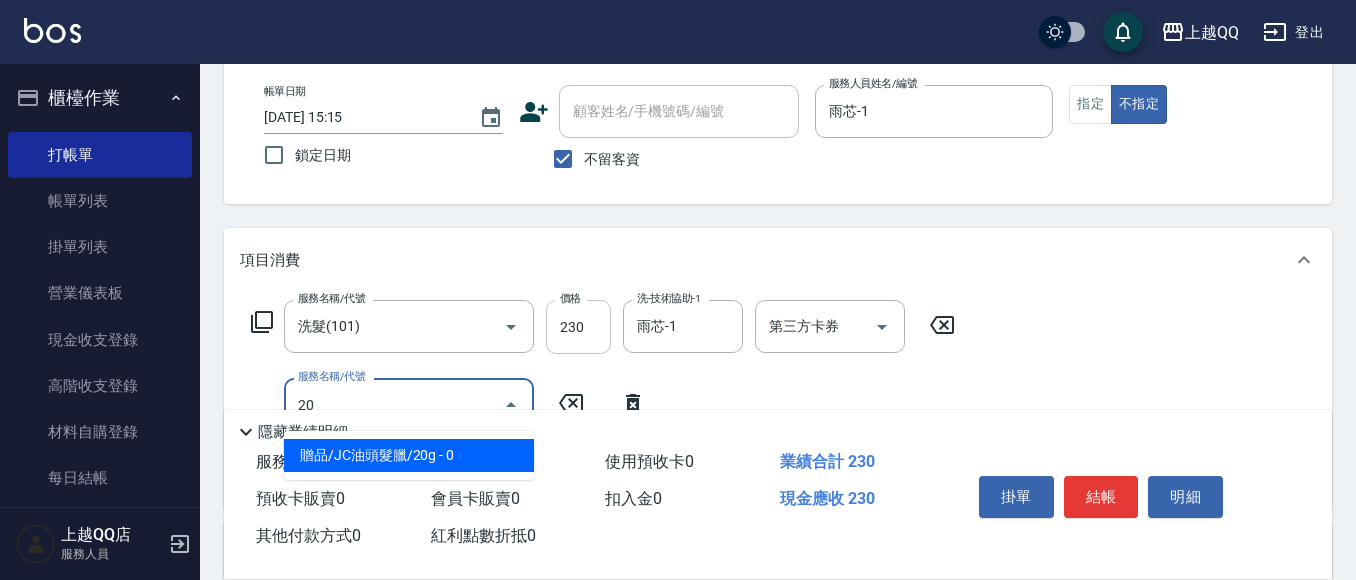 type on "202" 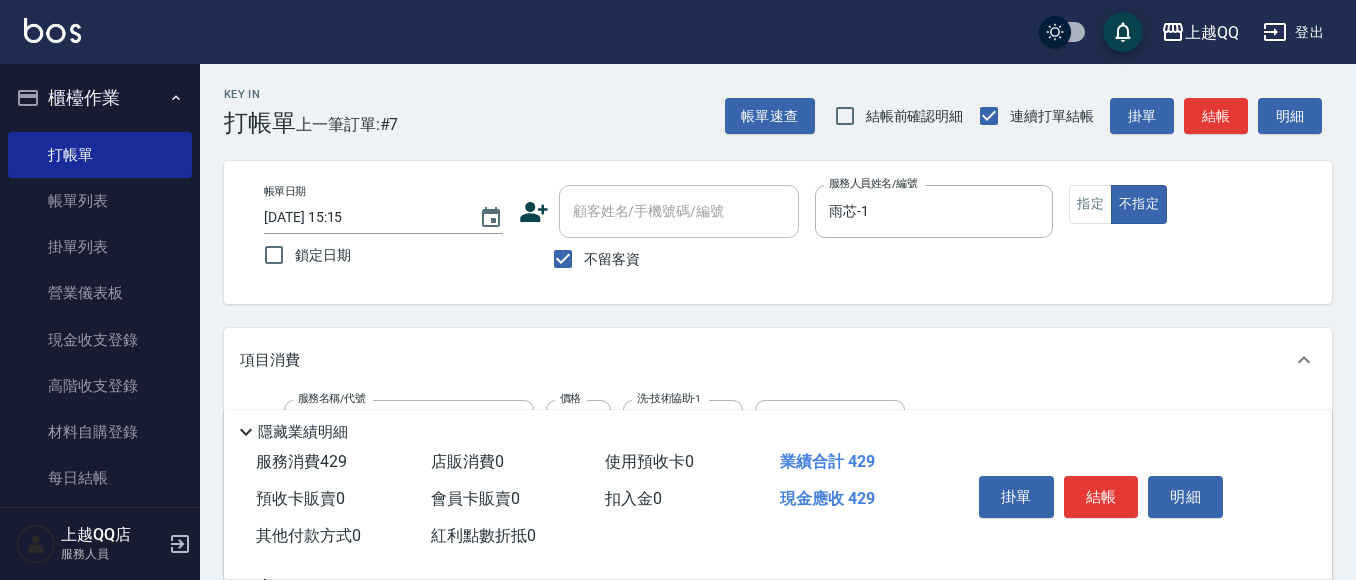 scroll, scrollTop: 200, scrollLeft: 0, axis: vertical 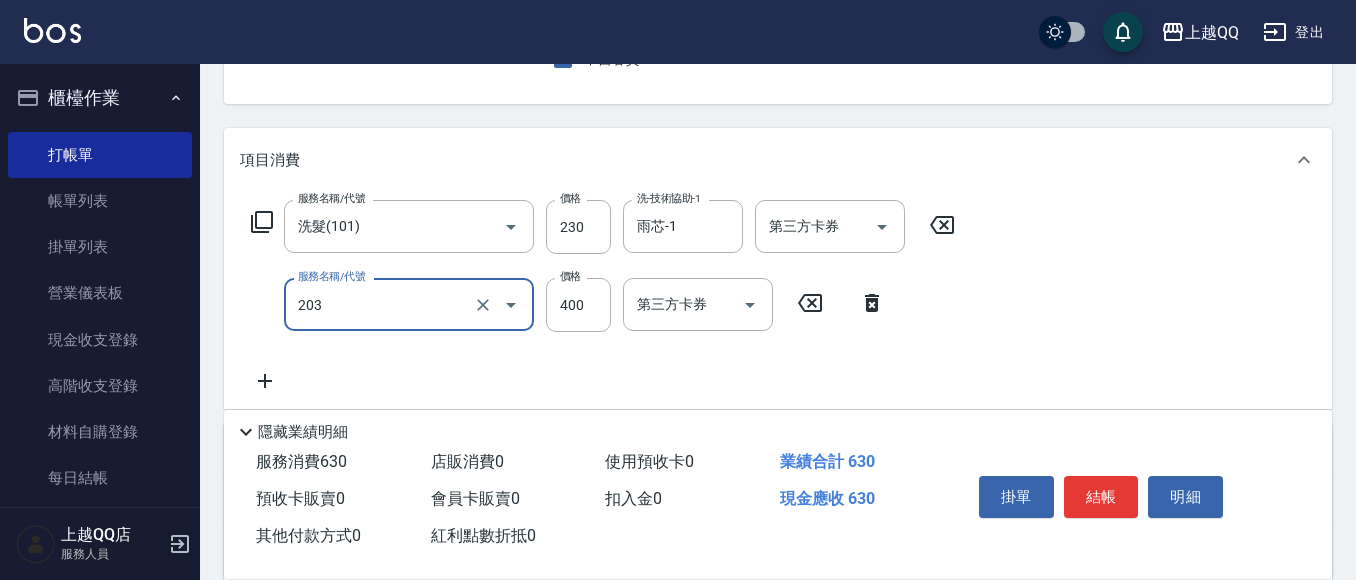 type on "指定單剪(203)" 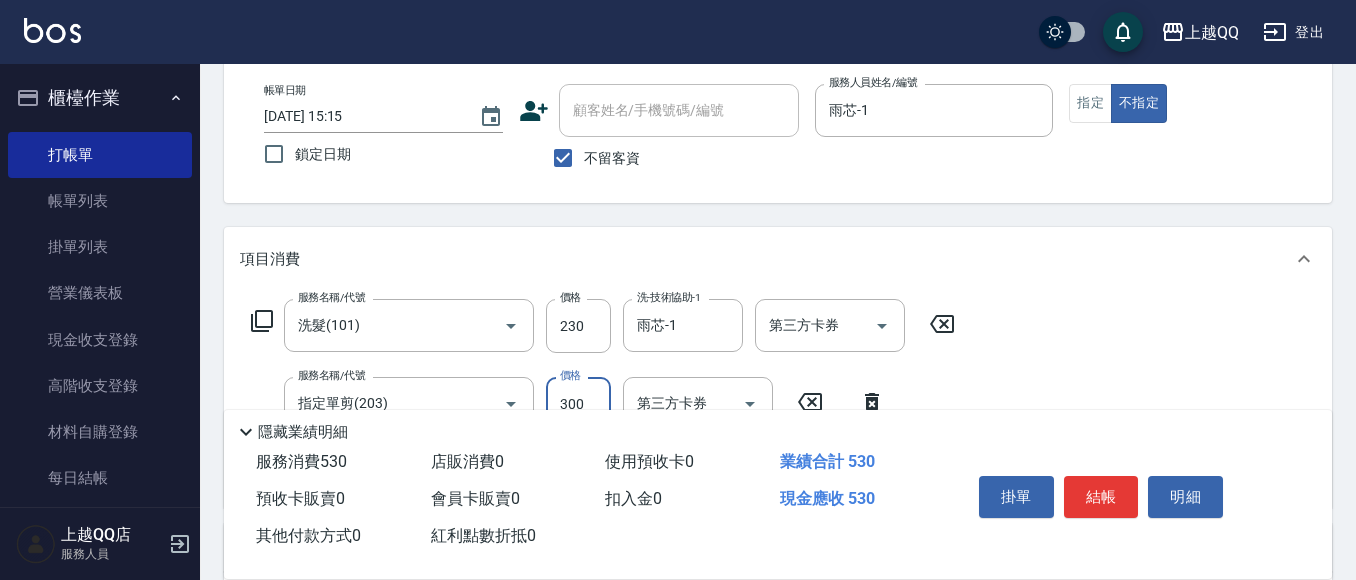 scroll, scrollTop: 100, scrollLeft: 0, axis: vertical 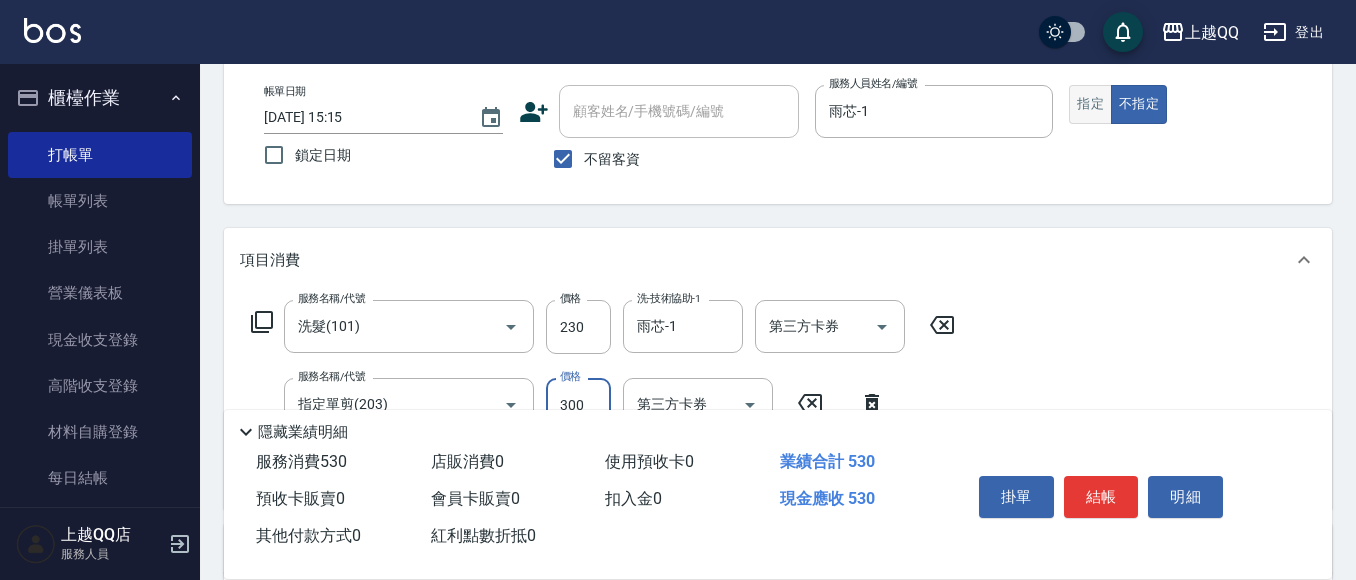 type on "300" 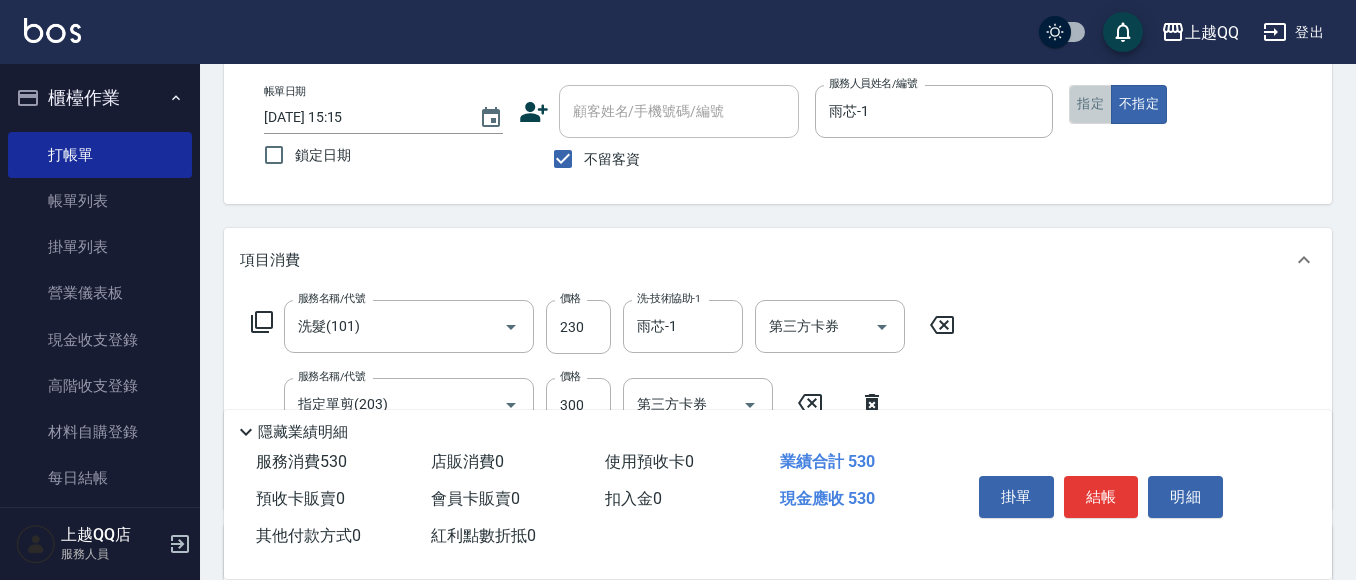 click on "指定" at bounding box center [1090, 104] 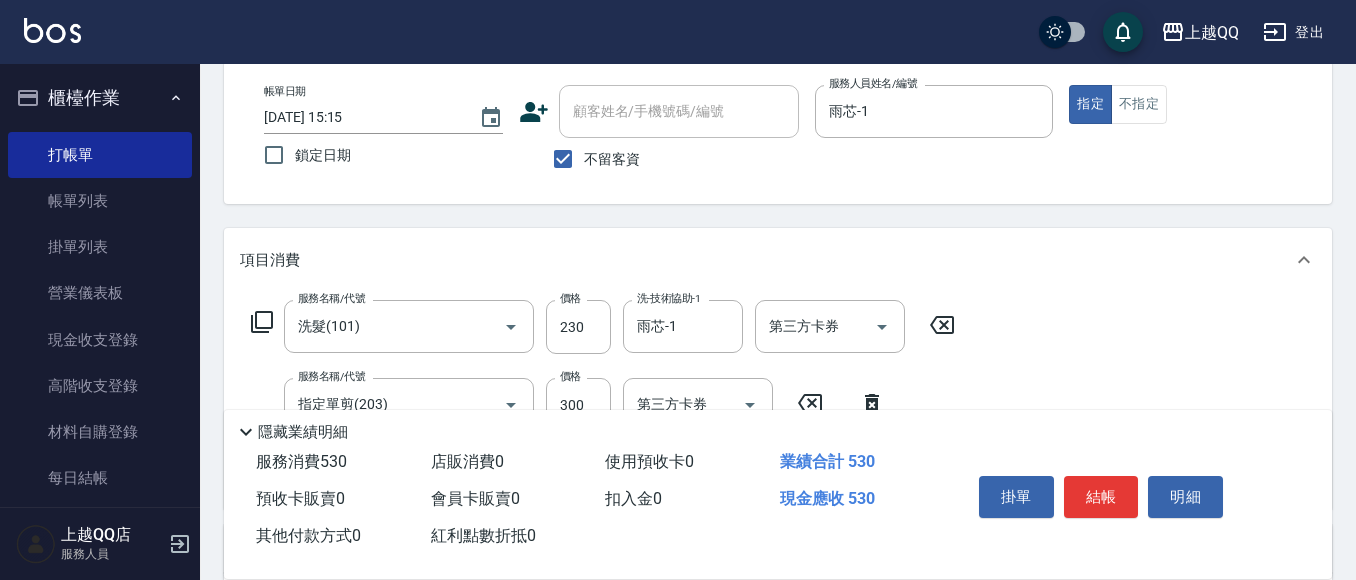 click on "結帳" at bounding box center [1101, 497] 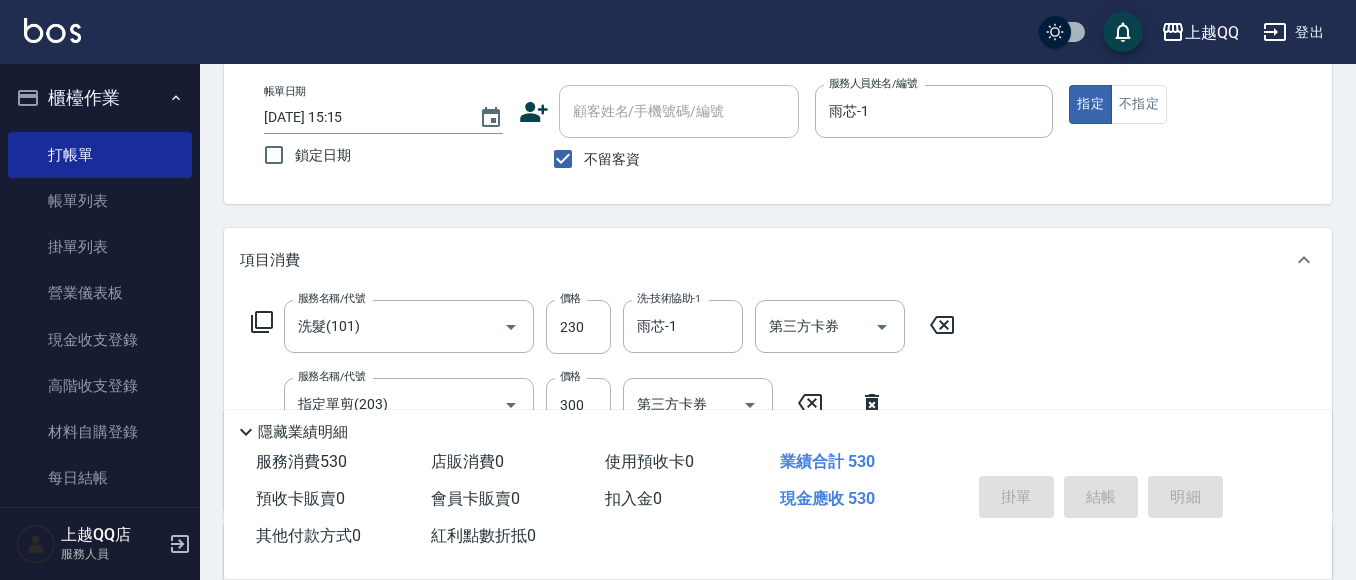 type on "[DATE] 16:43" 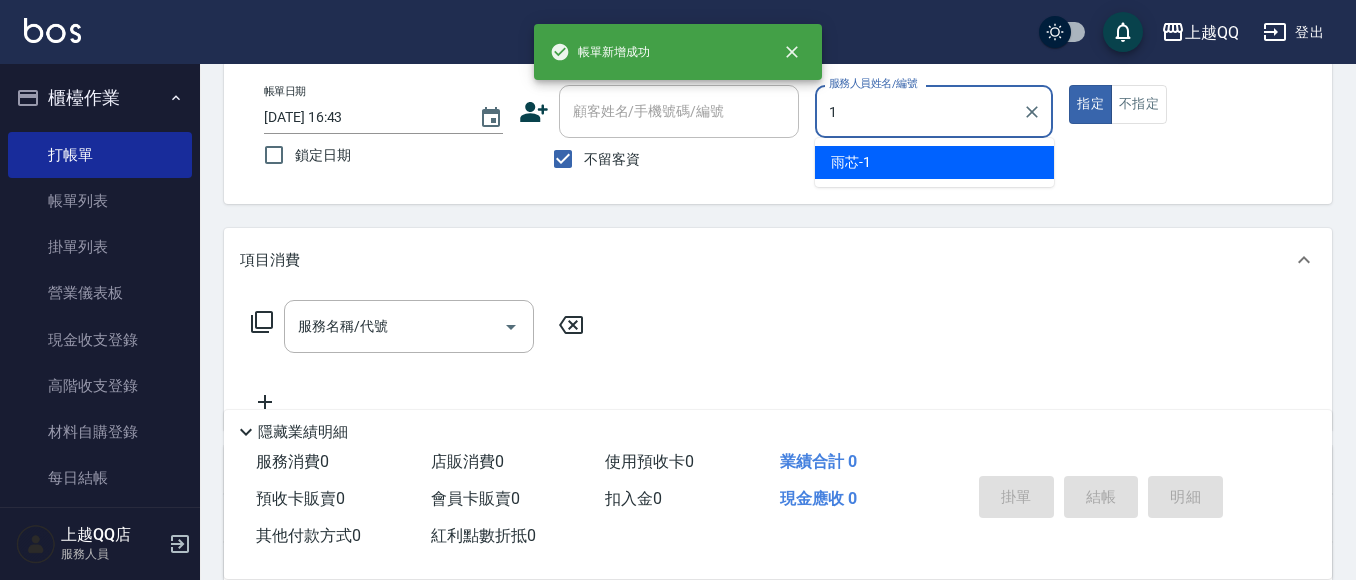 type on "1" 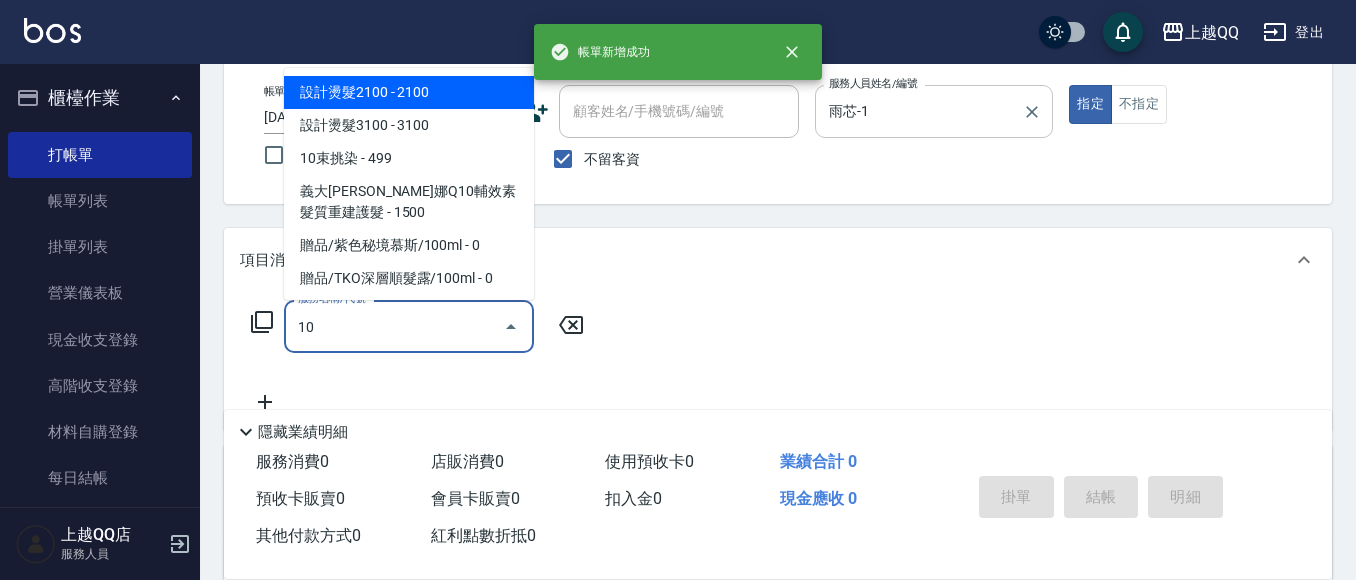 type on "101" 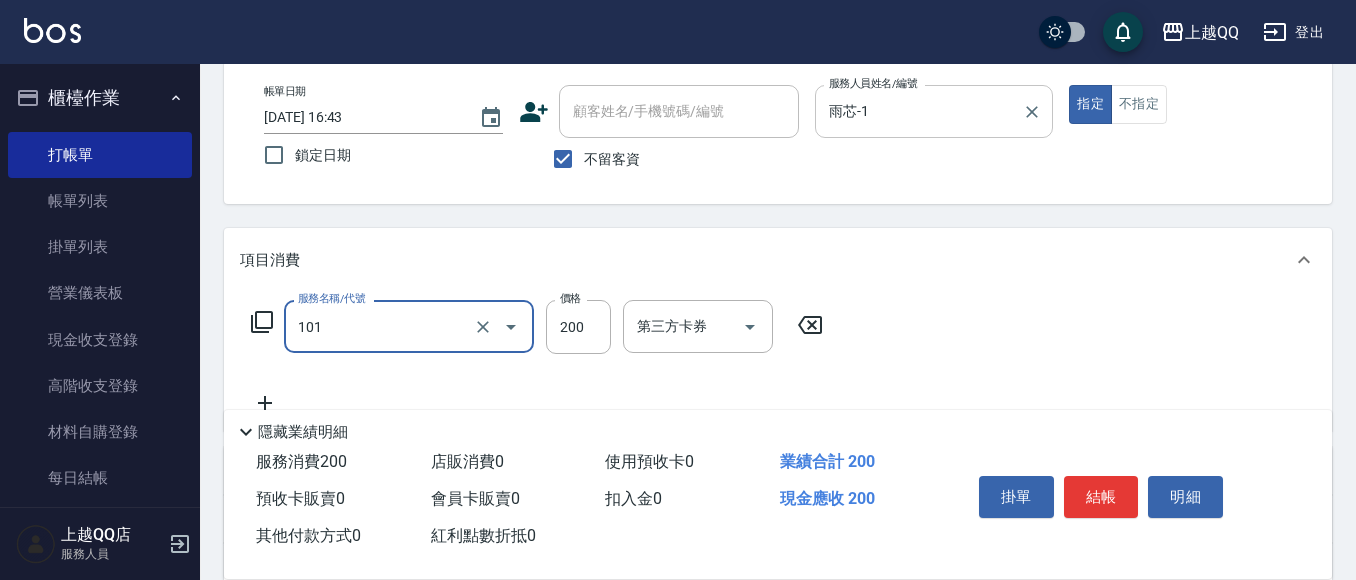 type on "洗髮(101)" 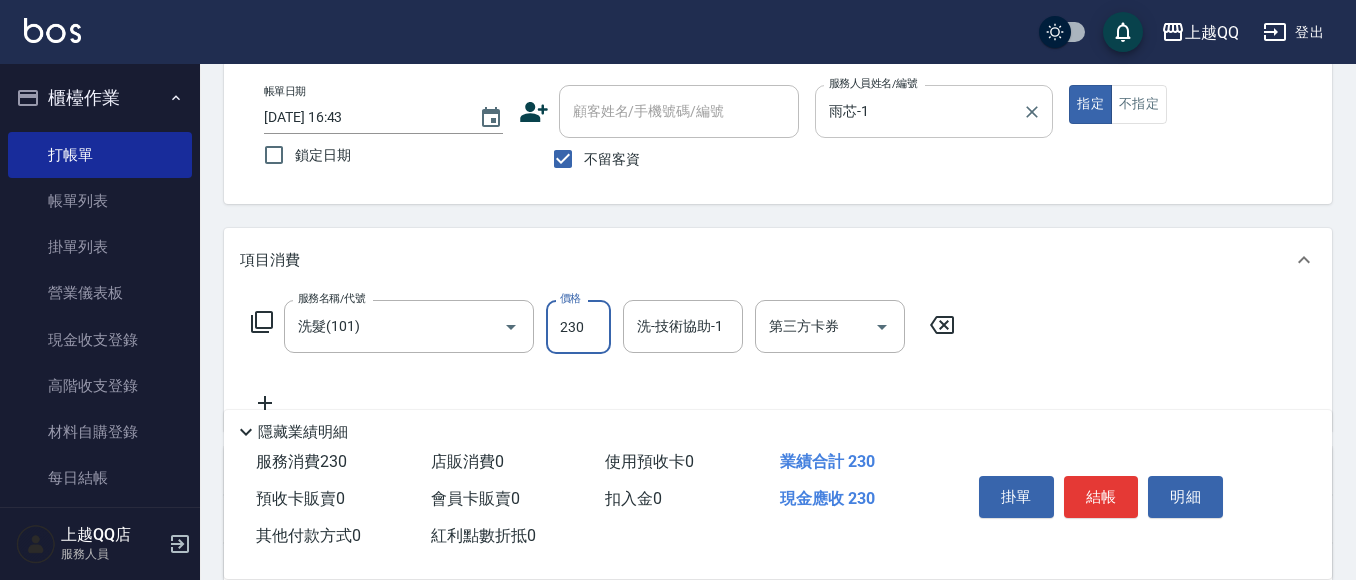 type on "230" 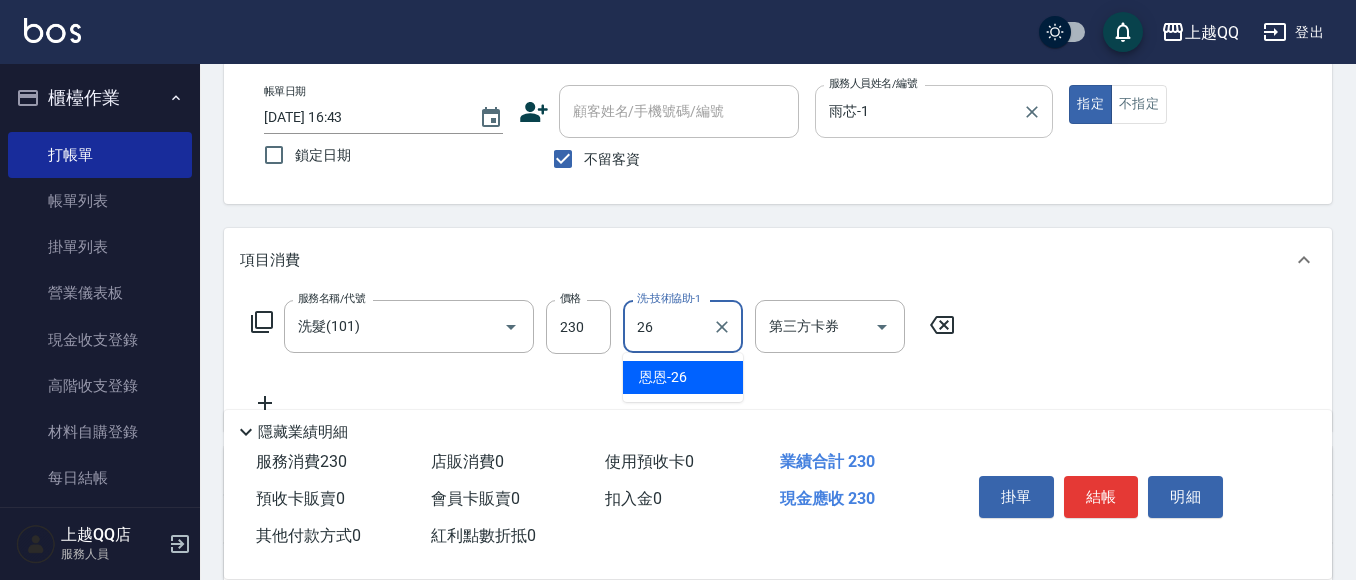type on "恩恩-26" 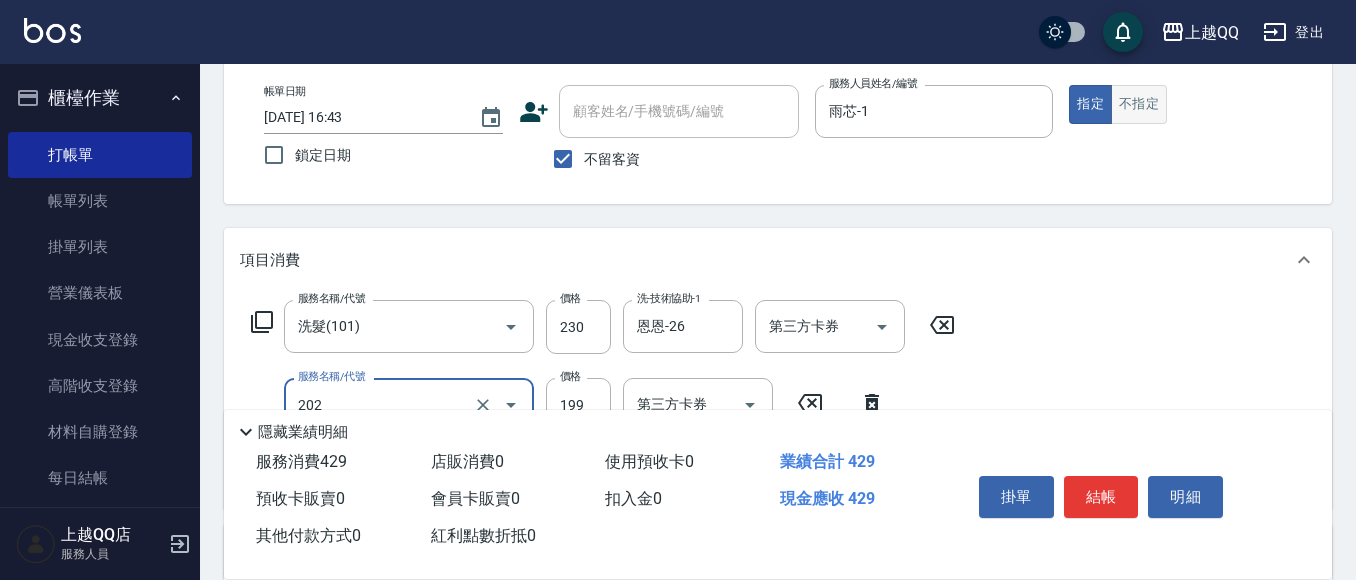 type on "不指定單剪(202)" 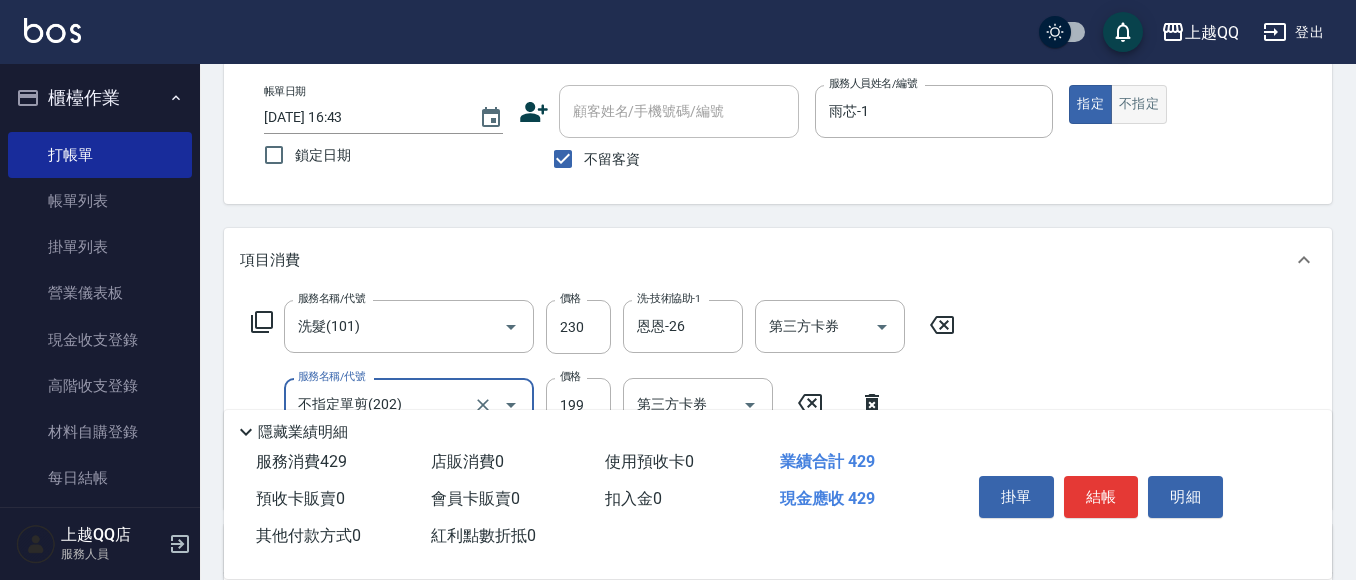 click on "不指定" at bounding box center (1139, 104) 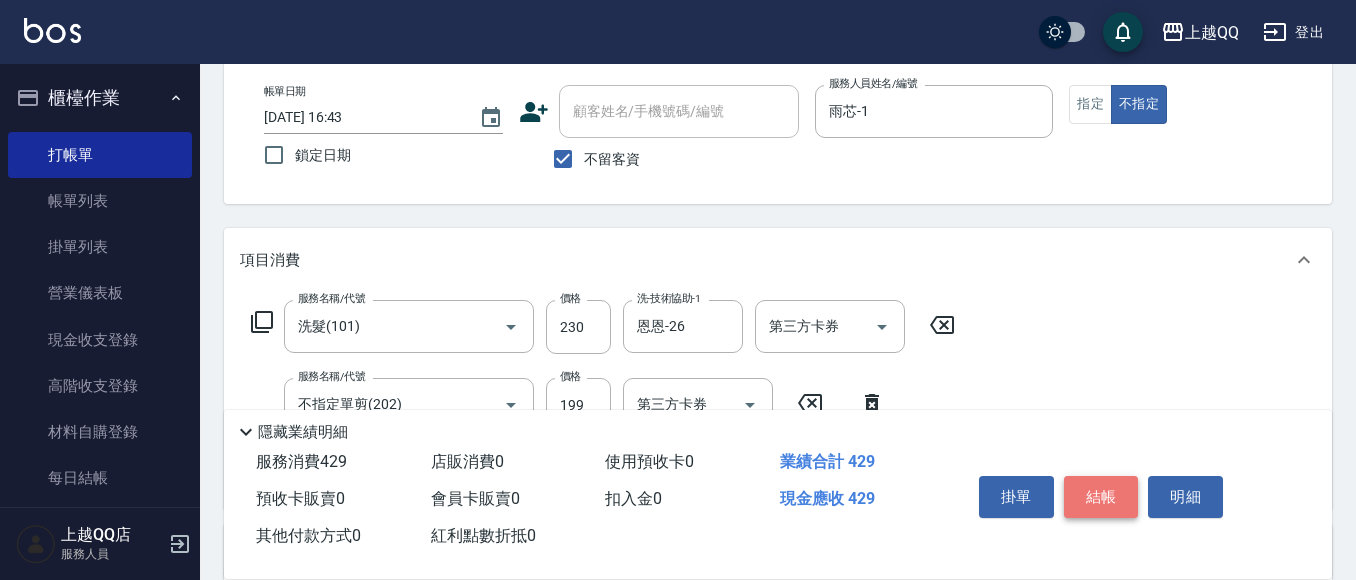click on "結帳" at bounding box center (1101, 497) 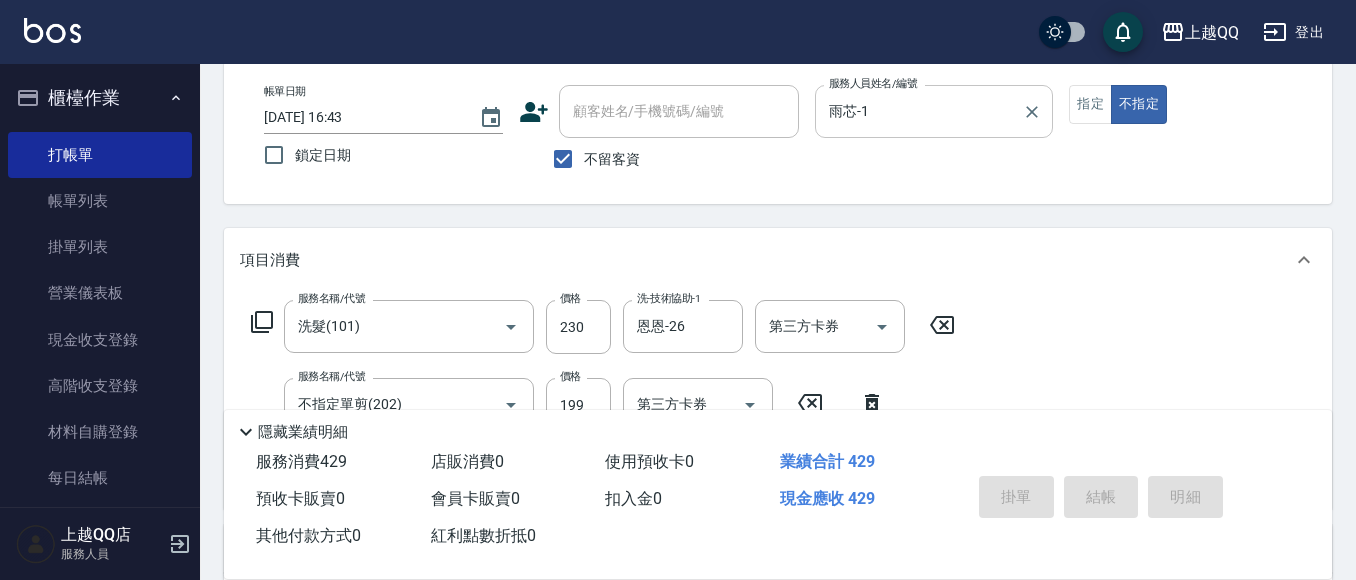 type 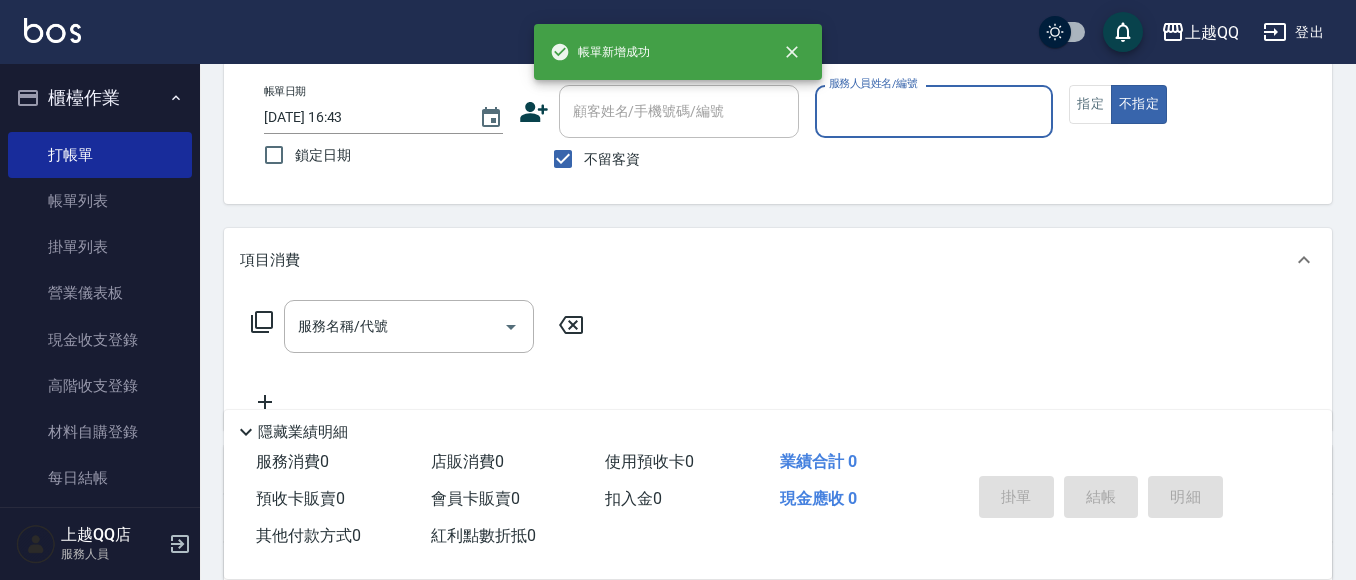 click on "服務人員姓名/編號" at bounding box center (934, 111) 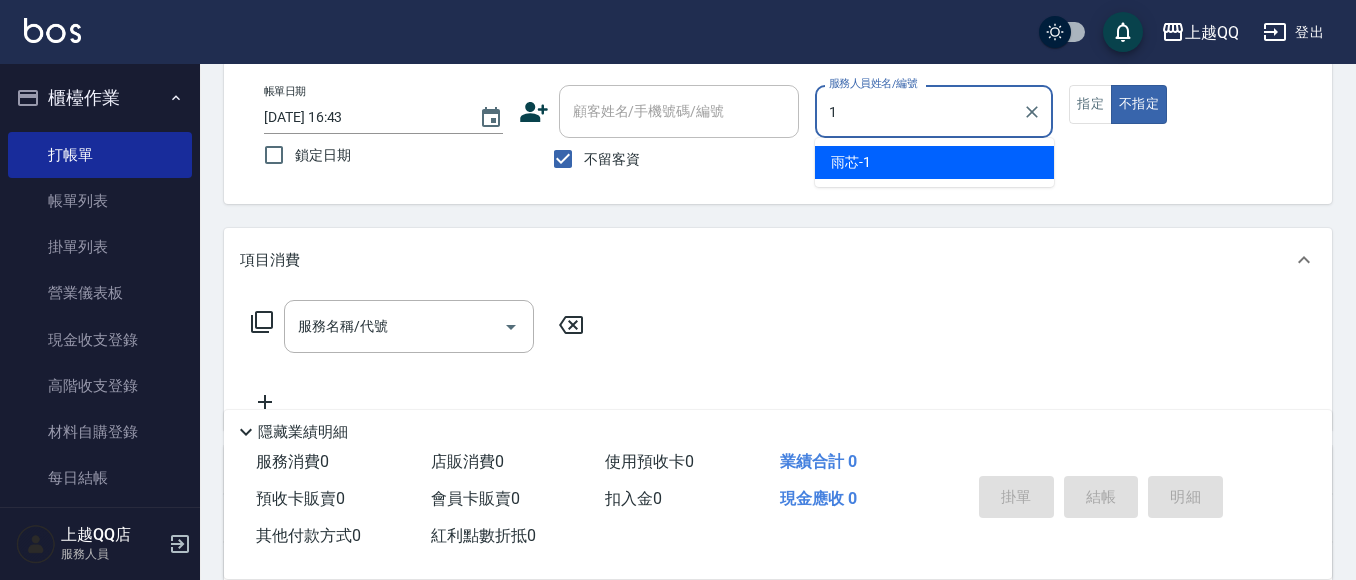 type on "雨芯-1" 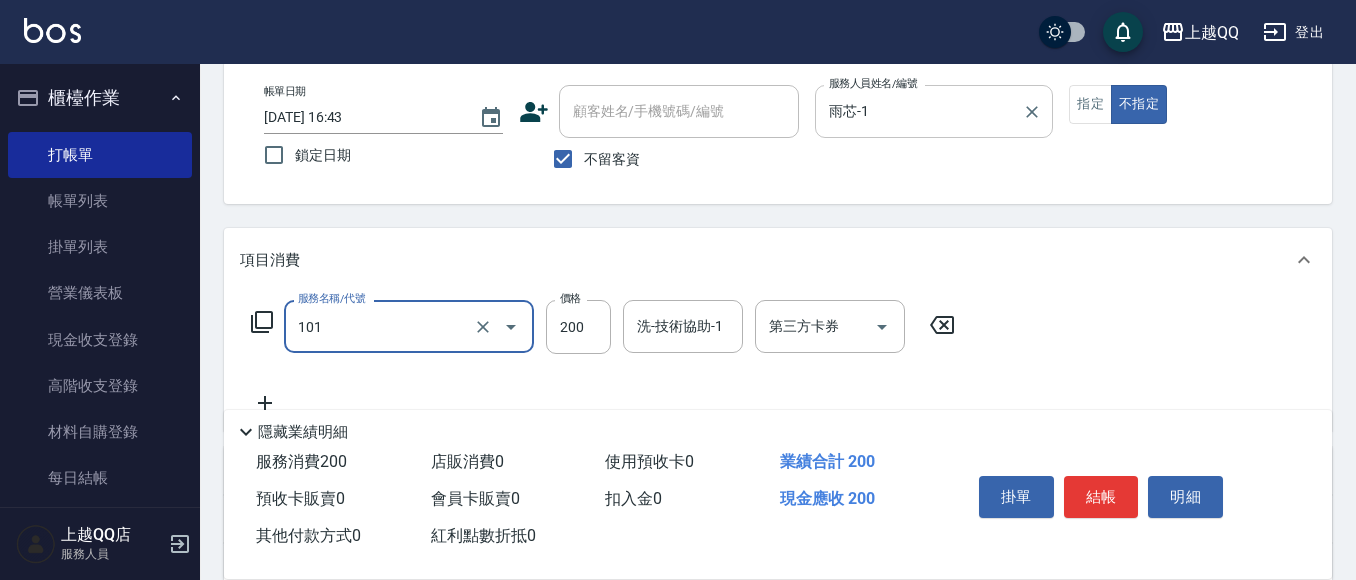 type on "洗髮(101)" 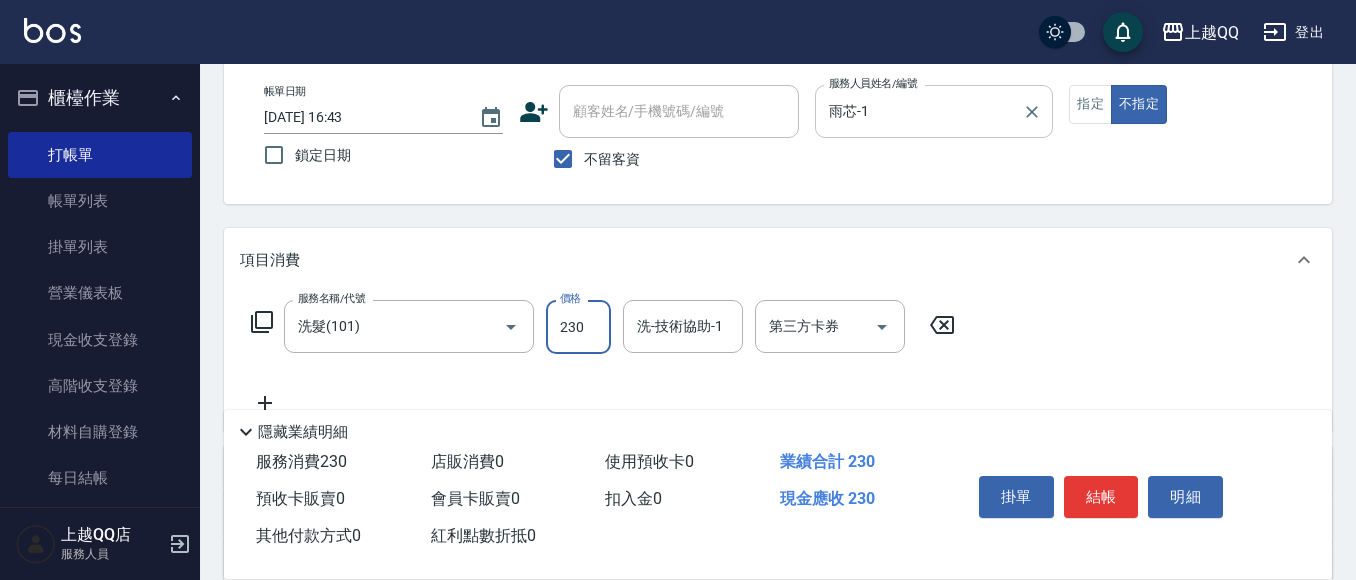 type on "230" 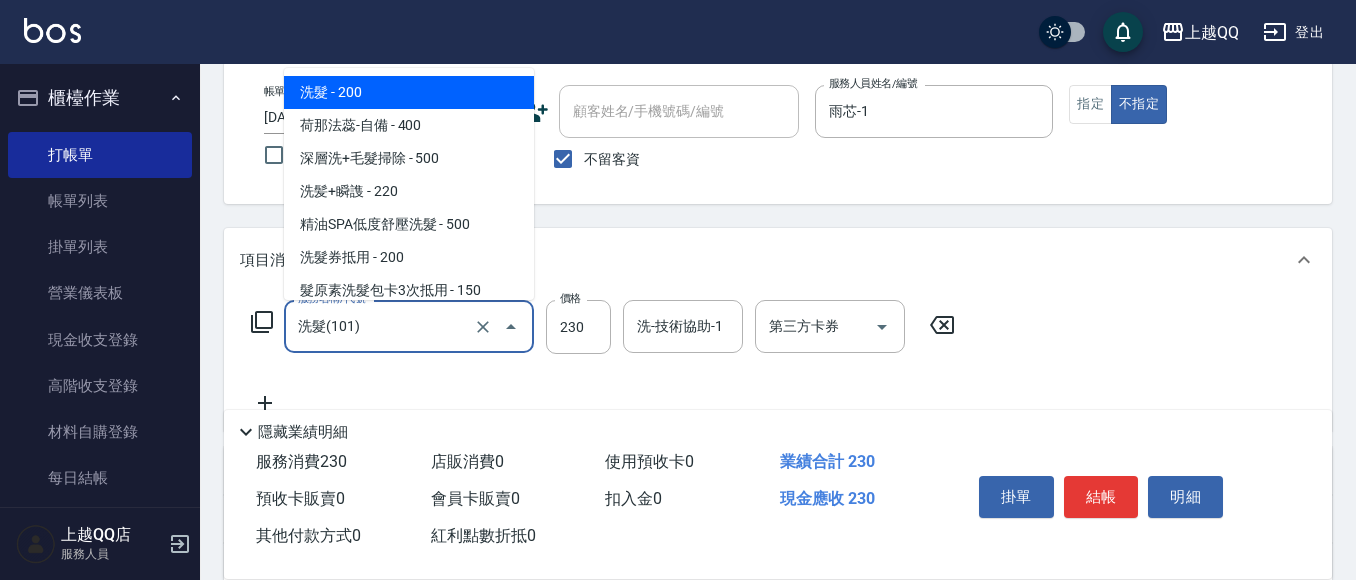click on "洗髮(101)" at bounding box center [381, 326] 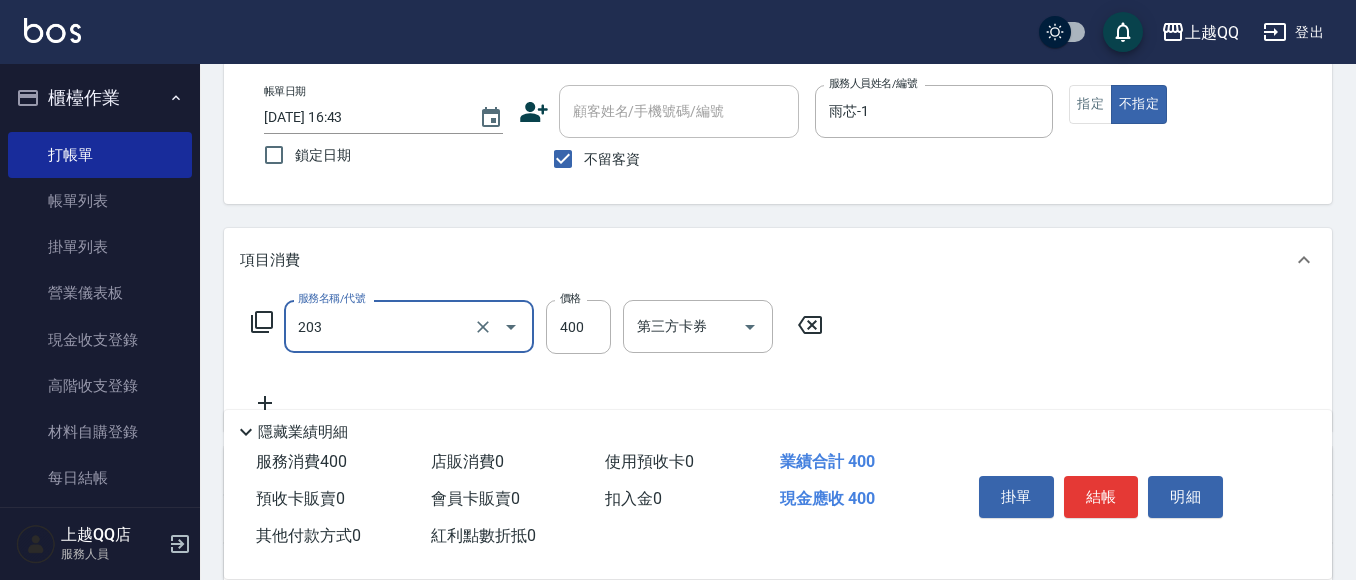 type on "指定單剪(203)" 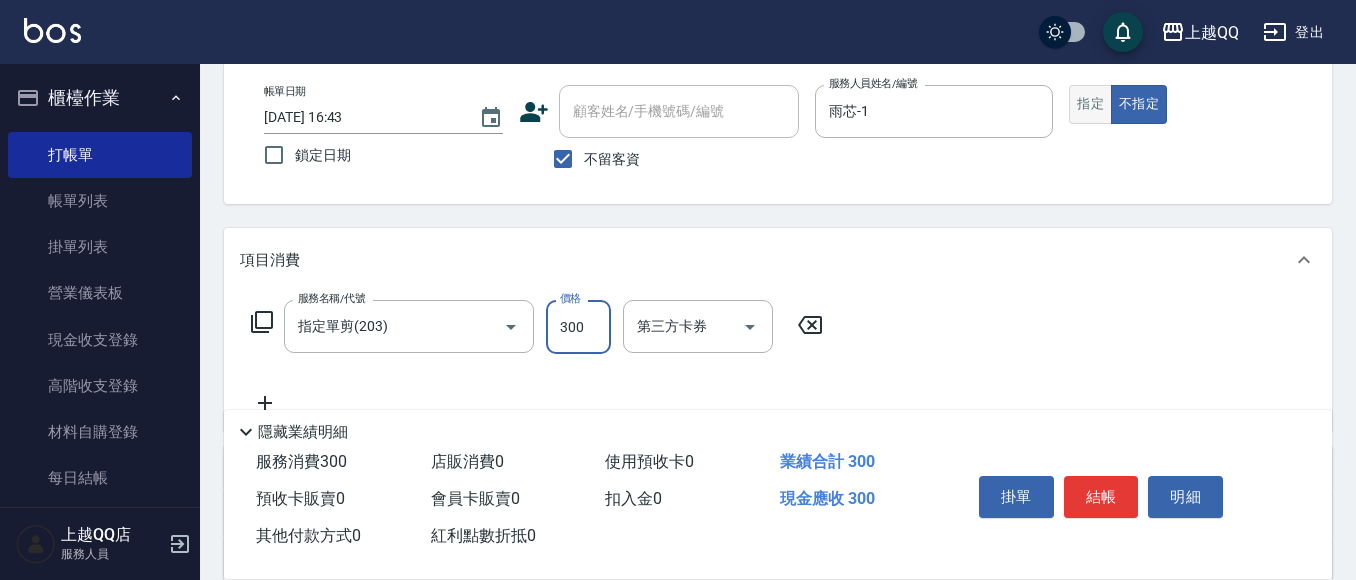 type on "300" 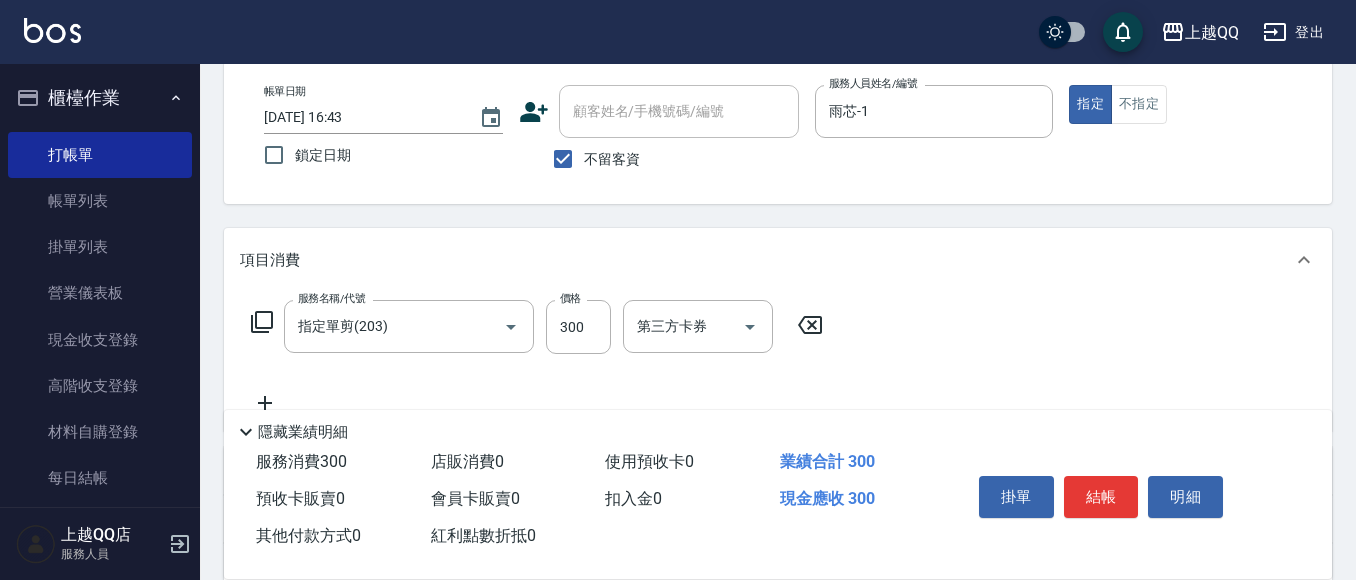 drag, startPoint x: 1063, startPoint y: 481, endPoint x: 1083, endPoint y: 483, distance: 20.09975 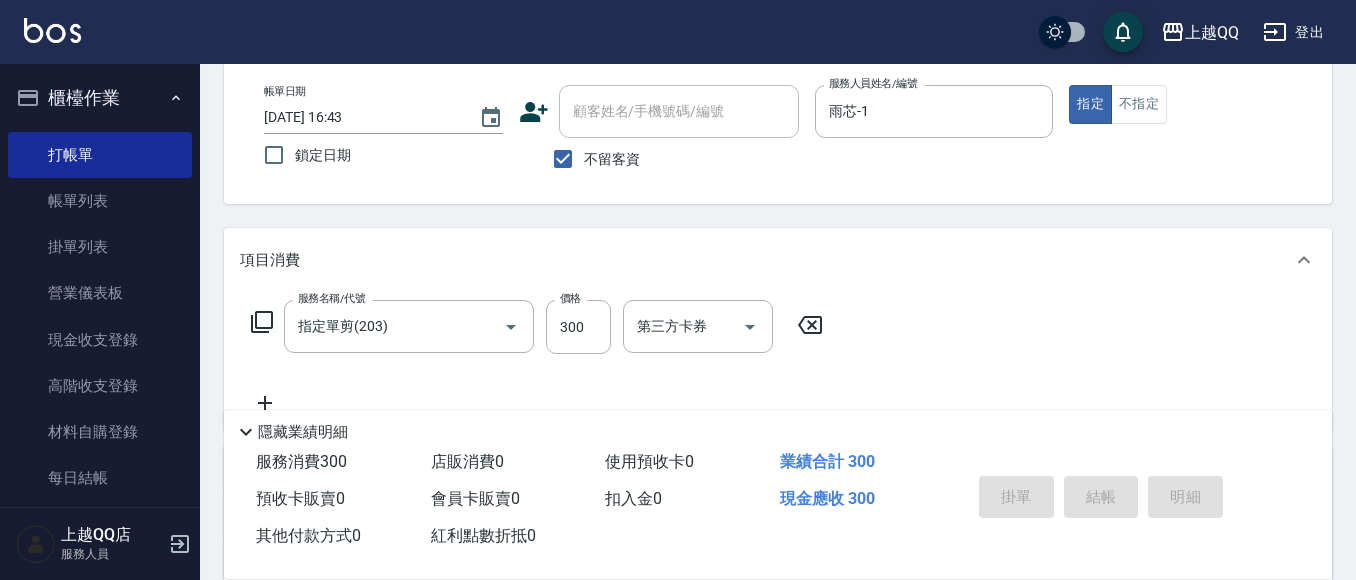 type 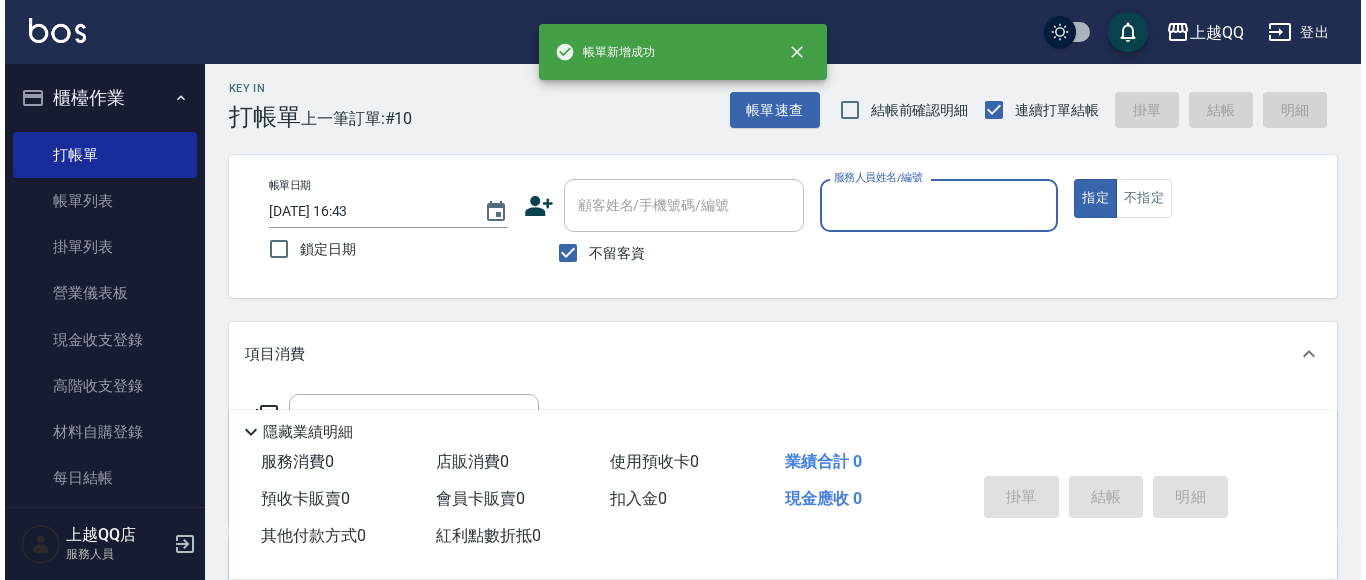 scroll, scrollTop: 0, scrollLeft: 0, axis: both 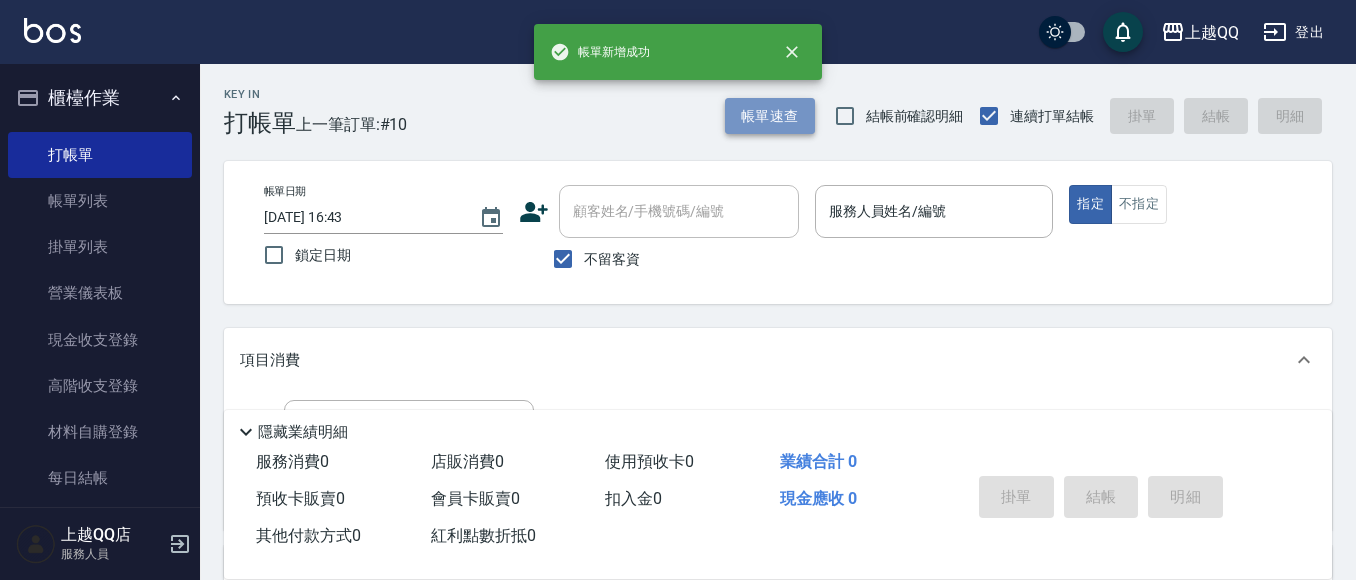 click on "帳單速查" at bounding box center (770, 116) 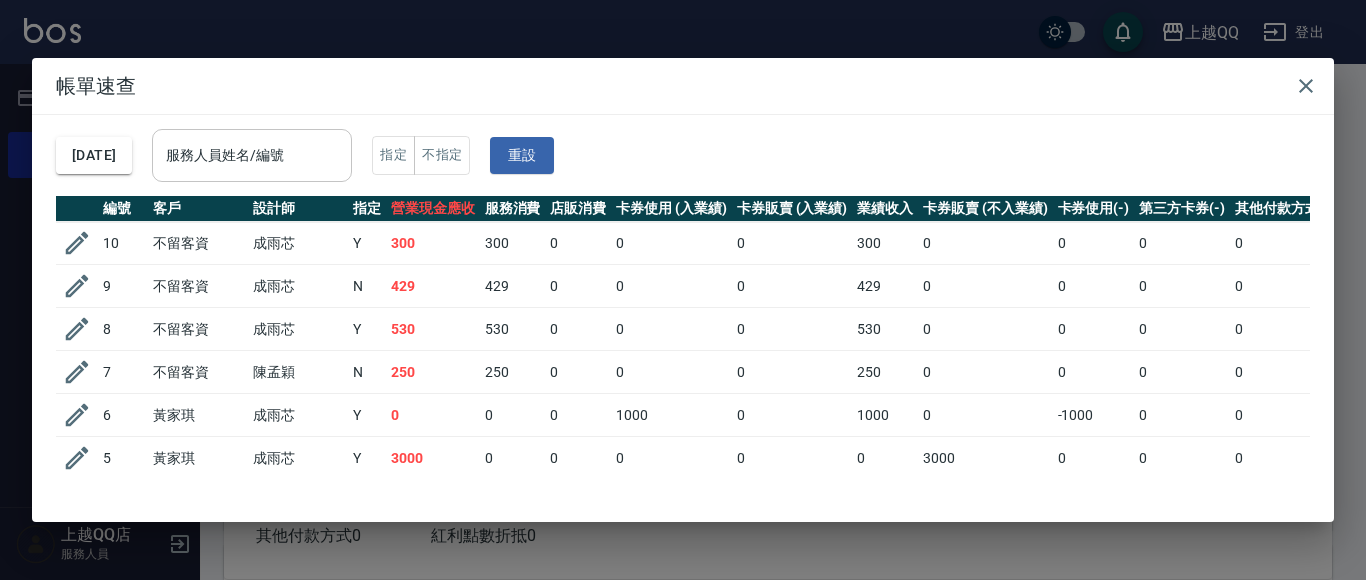 click on "服務人員姓名/編號" at bounding box center (252, 155) 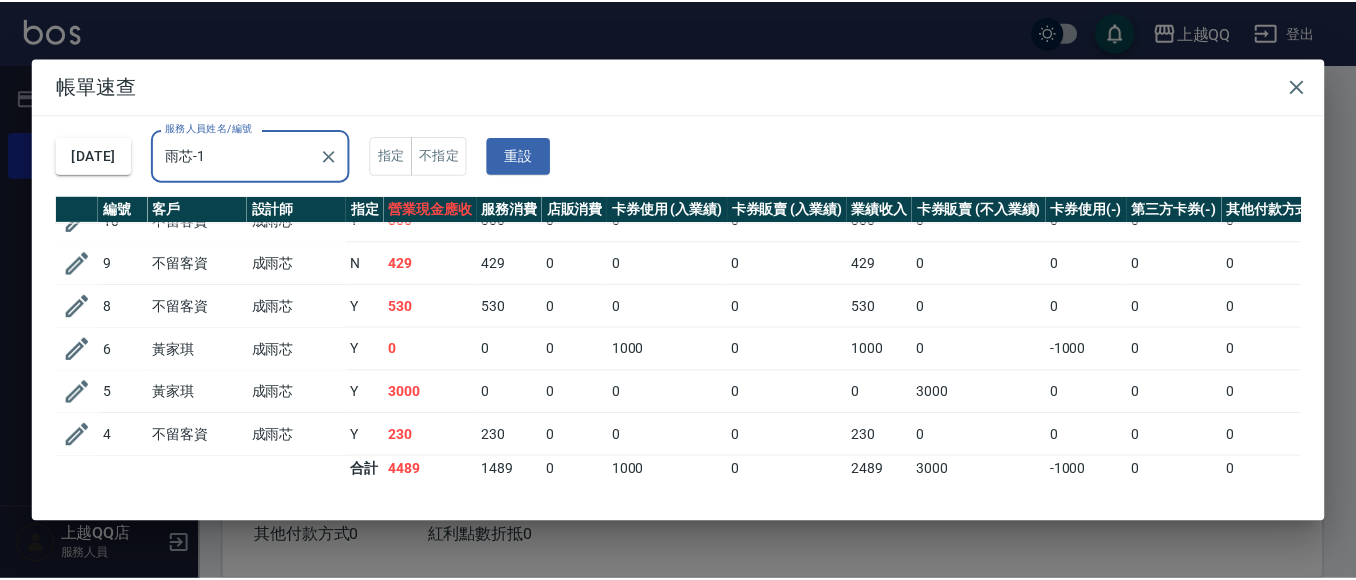 scroll, scrollTop: 44, scrollLeft: 0, axis: vertical 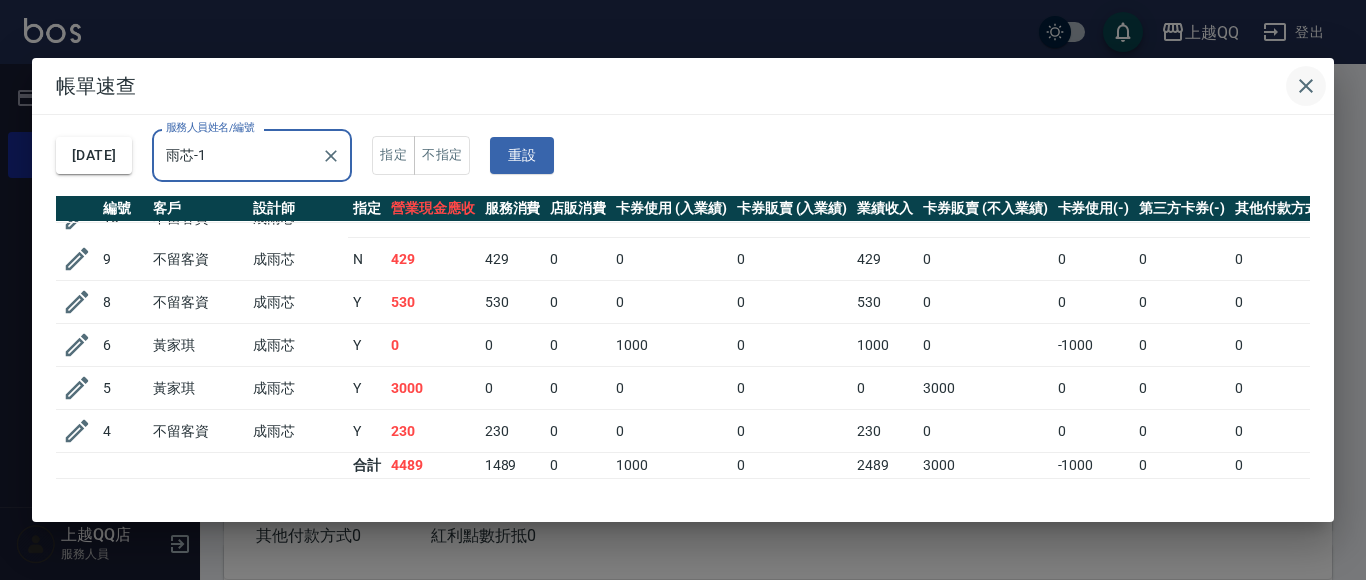 type on "雨芯-1" 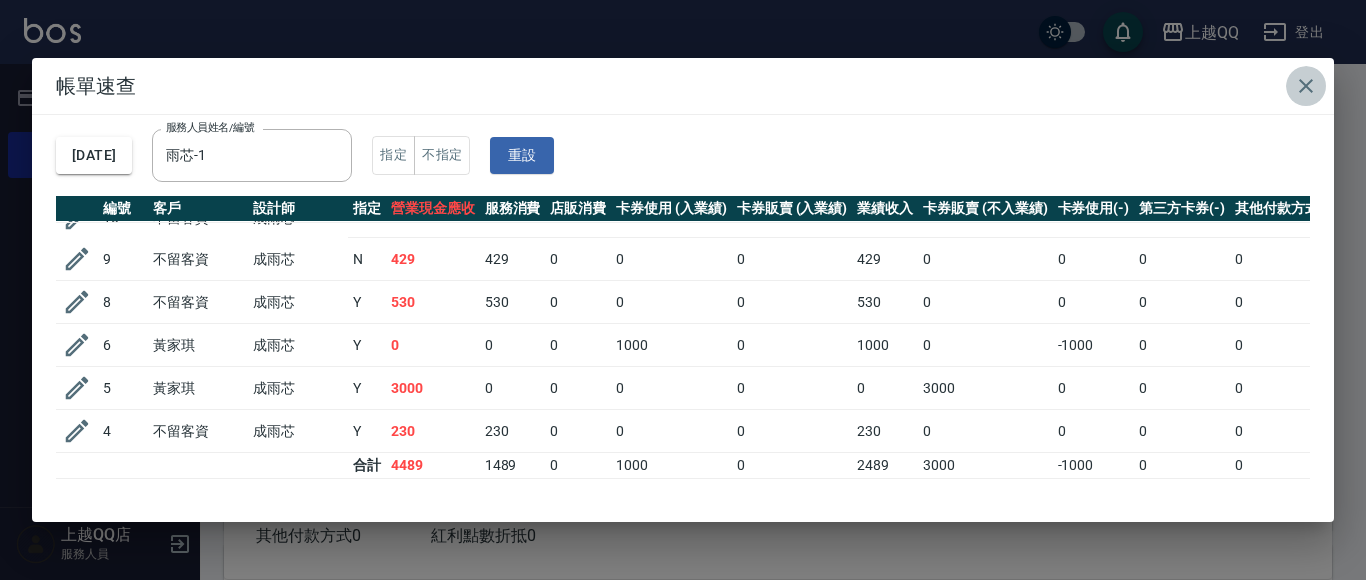 click 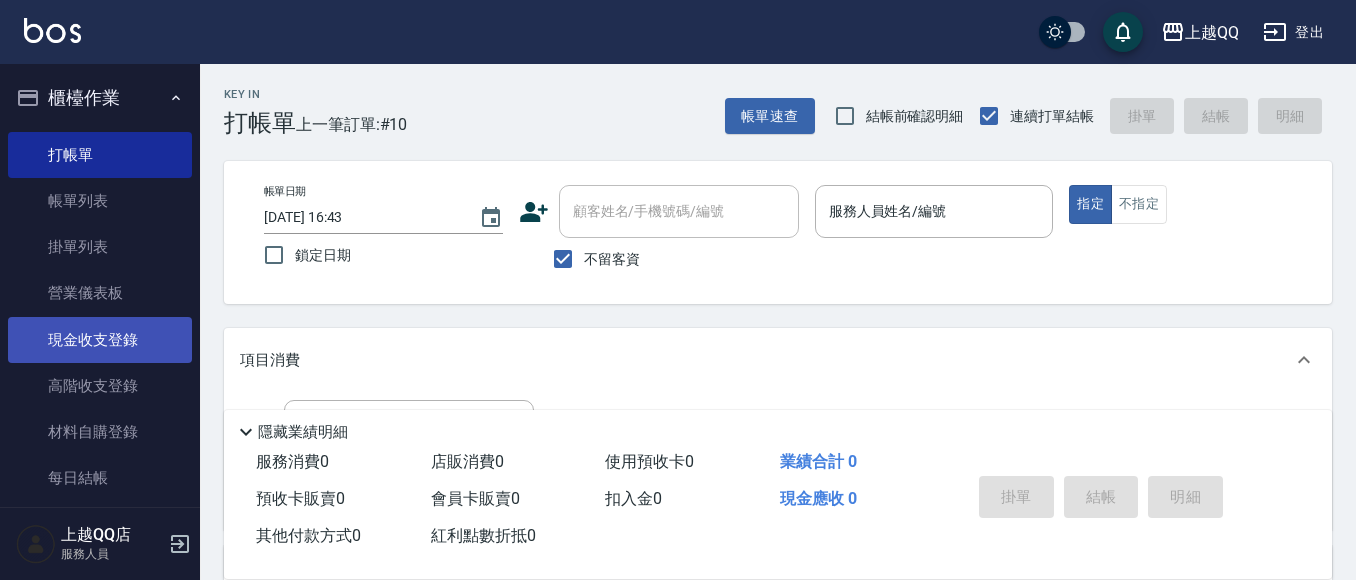 scroll, scrollTop: 325, scrollLeft: 0, axis: vertical 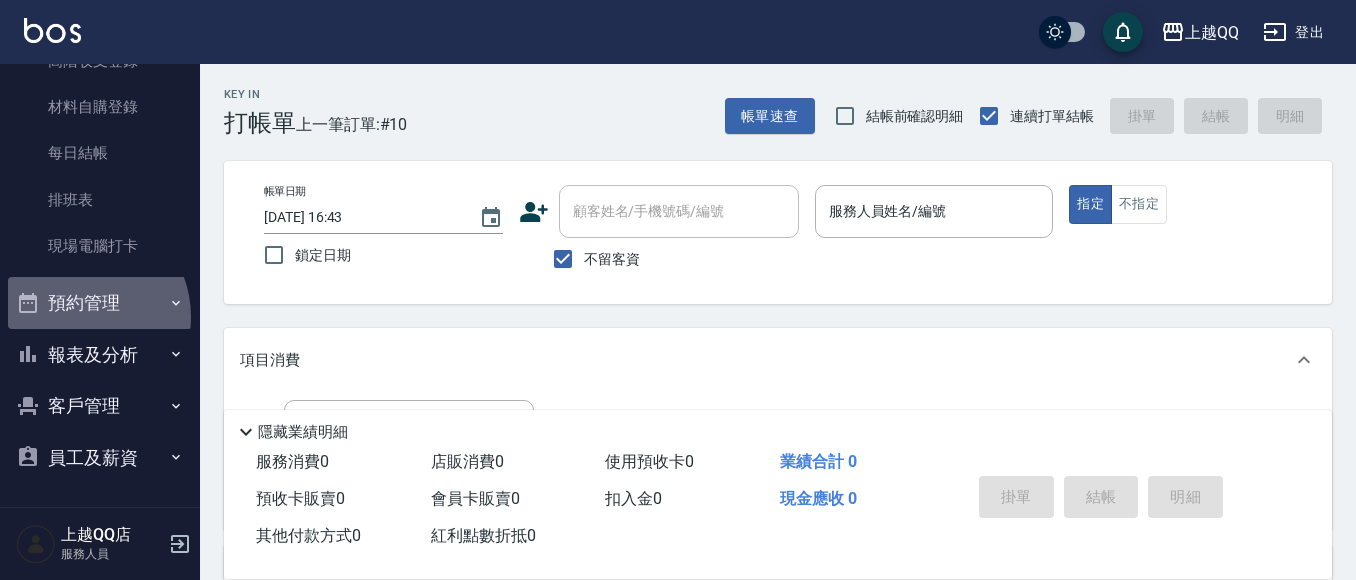 click on "預約管理" at bounding box center (100, 303) 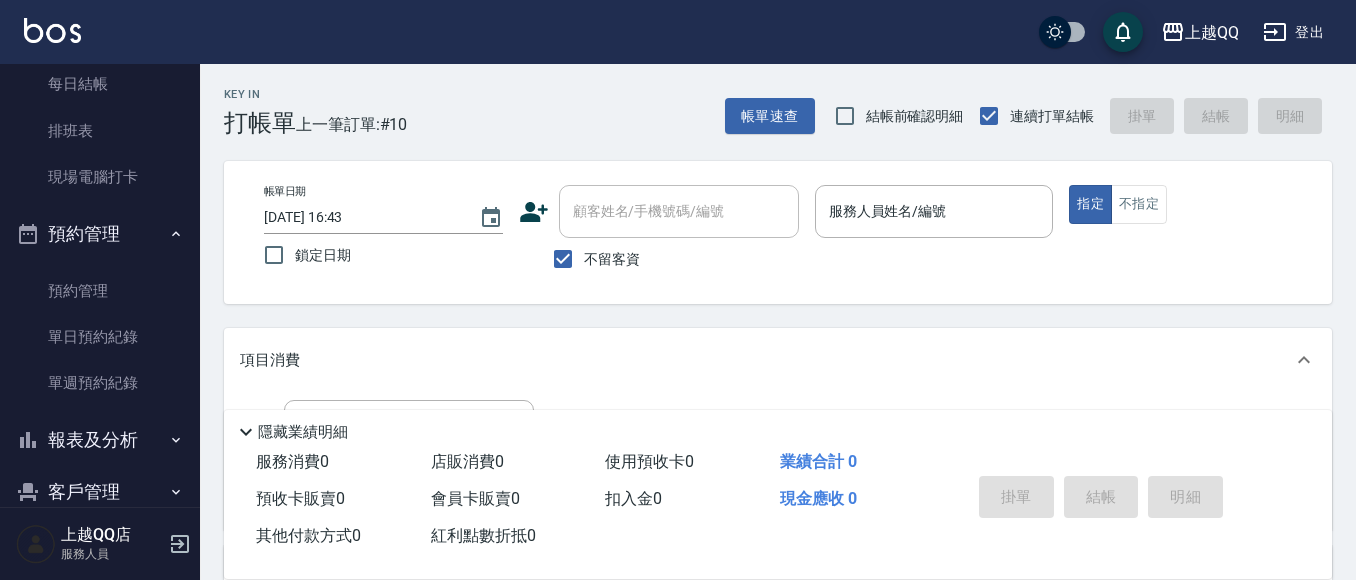 scroll, scrollTop: 480, scrollLeft: 0, axis: vertical 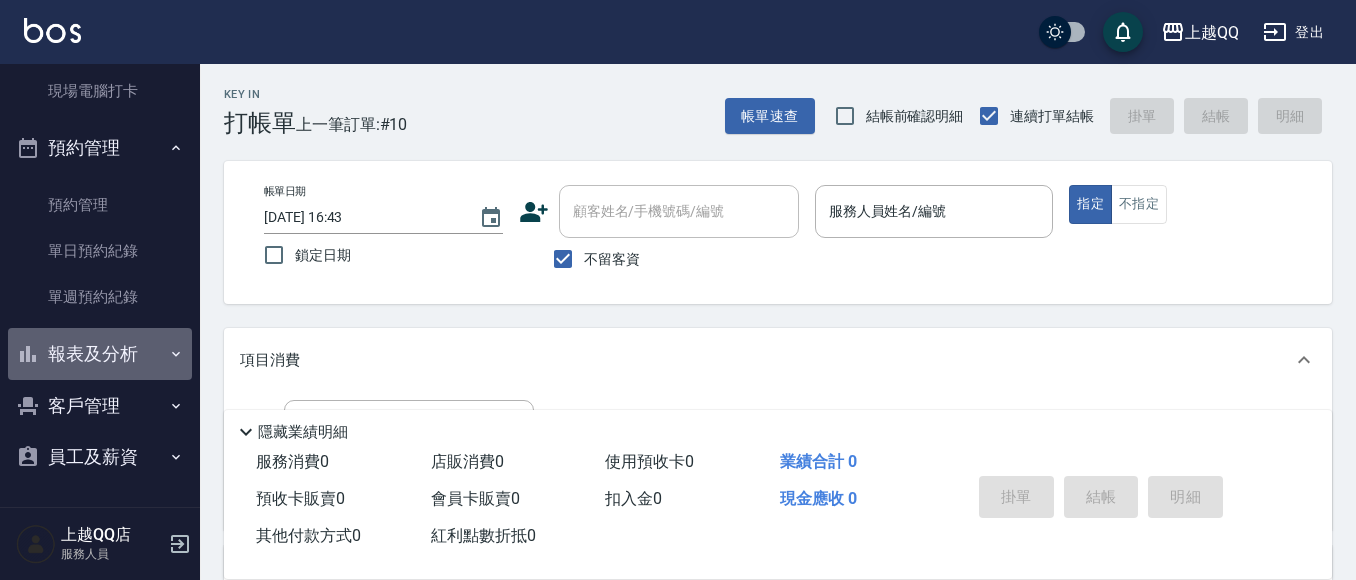 click on "報表及分析" at bounding box center (100, 354) 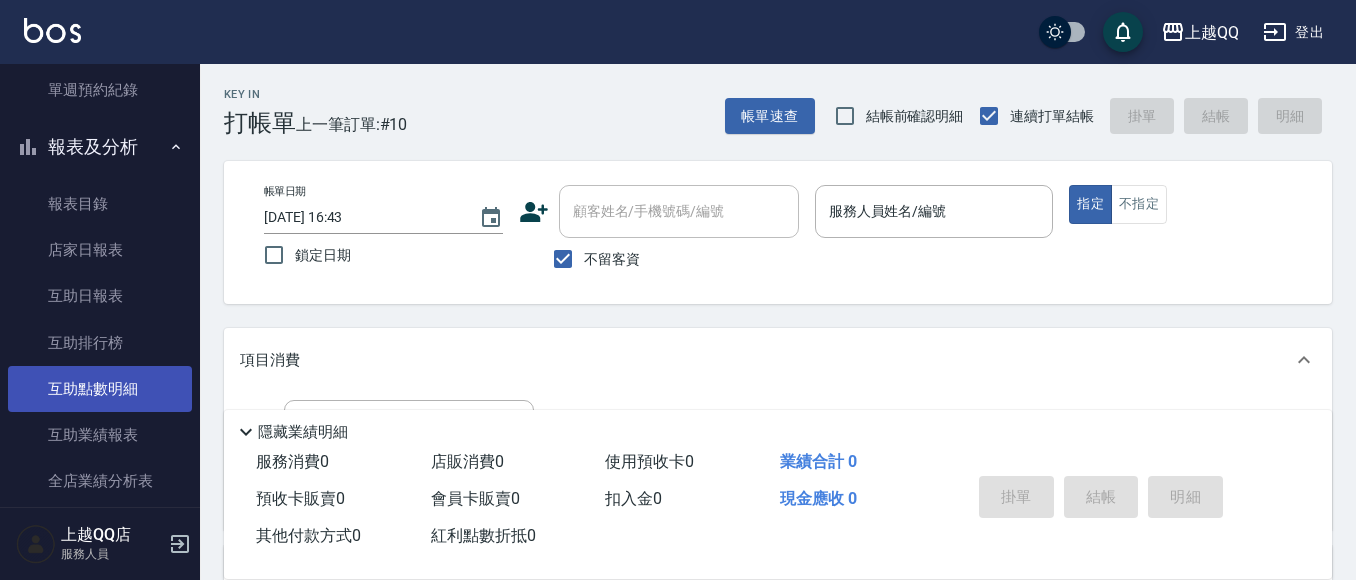 scroll, scrollTop: 780, scrollLeft: 0, axis: vertical 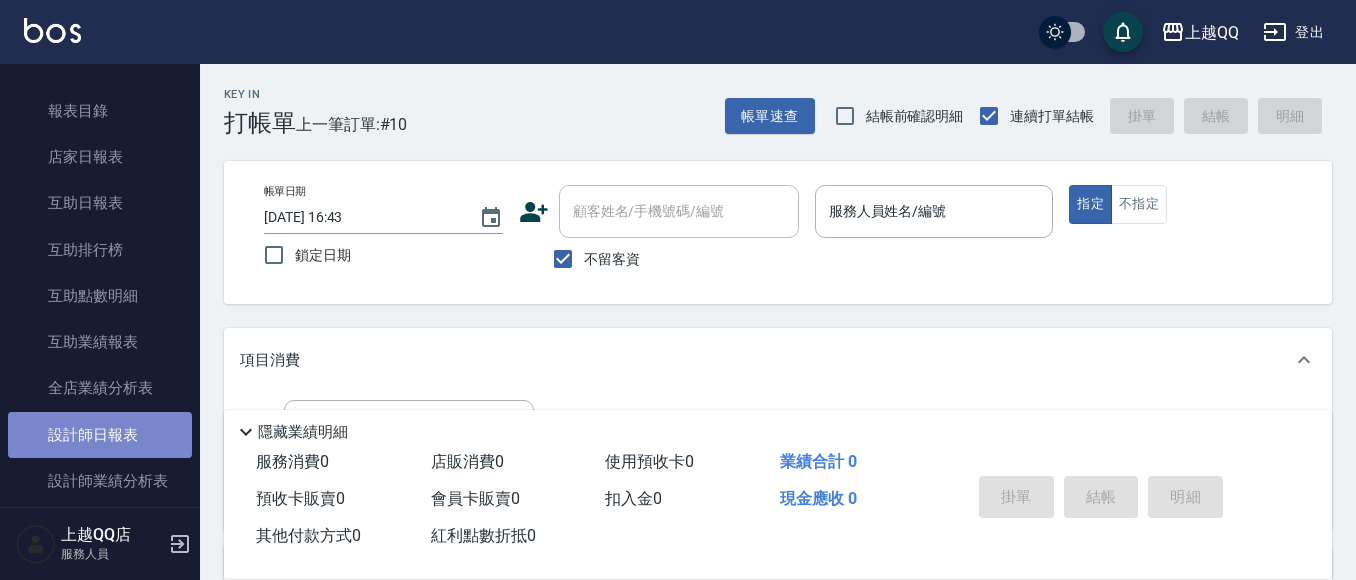 click on "設計師日報表" at bounding box center (100, 435) 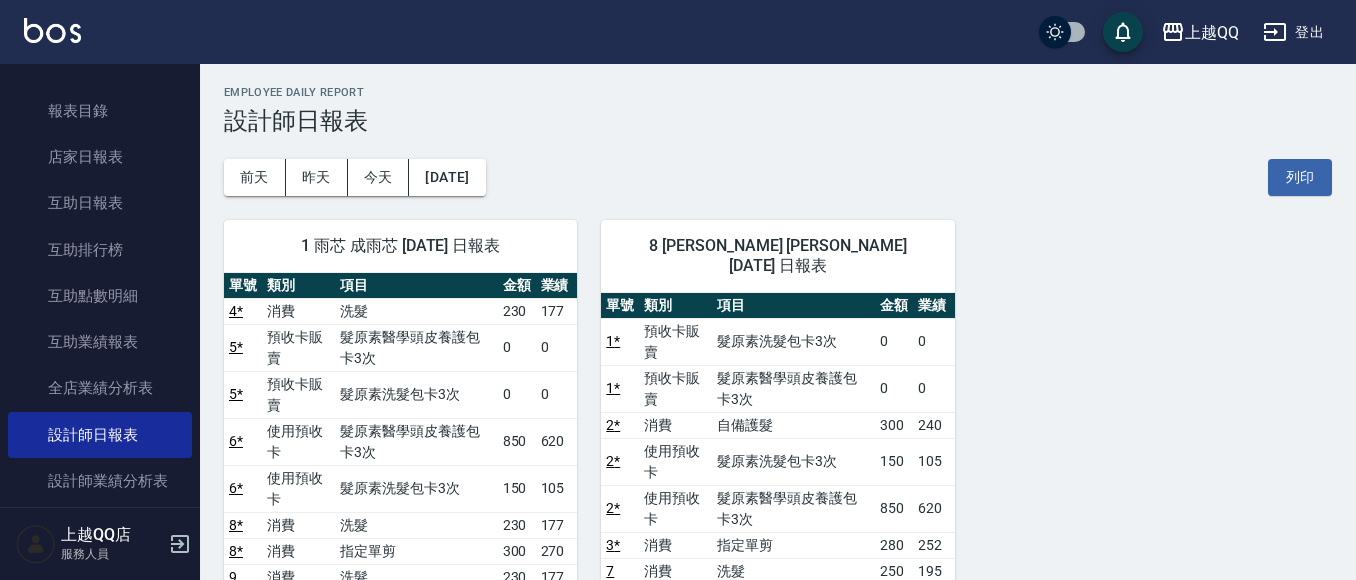 scroll, scrollTop: 0, scrollLeft: 0, axis: both 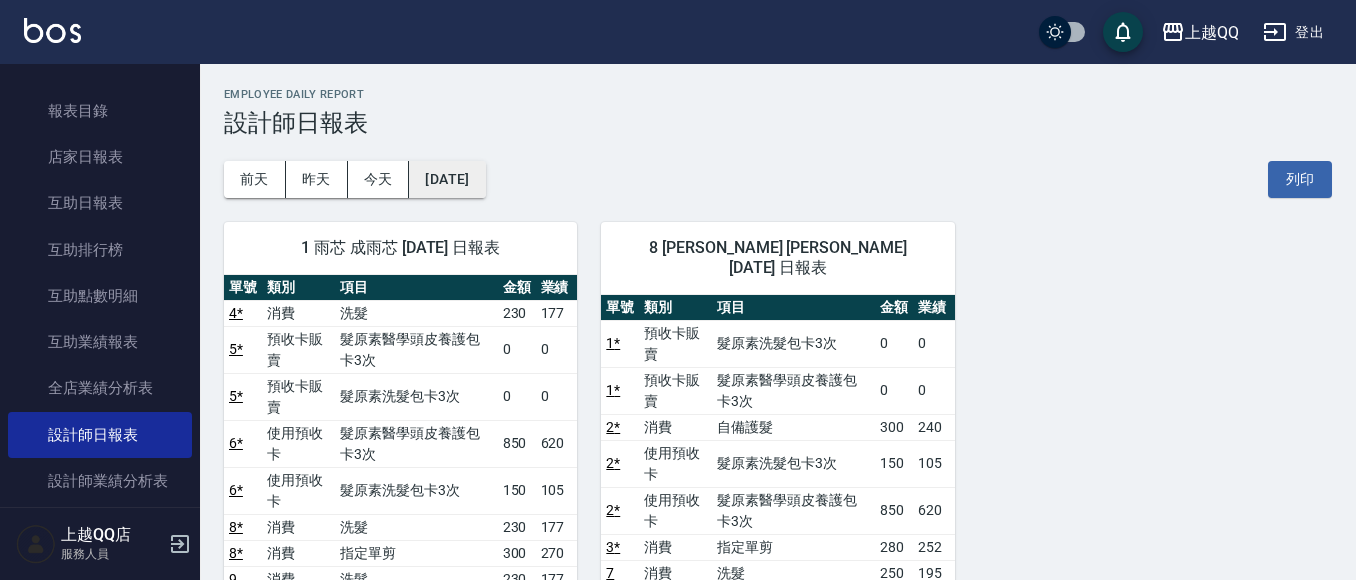 click on "[DATE]" at bounding box center (447, 179) 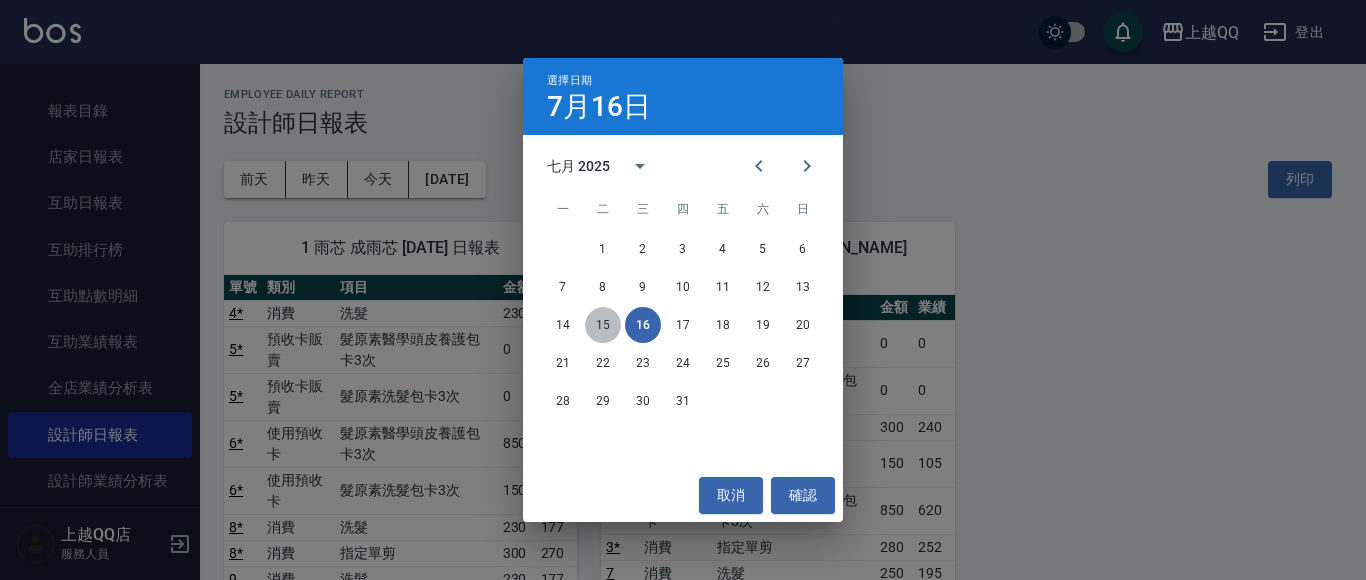 click on "15" at bounding box center (603, 325) 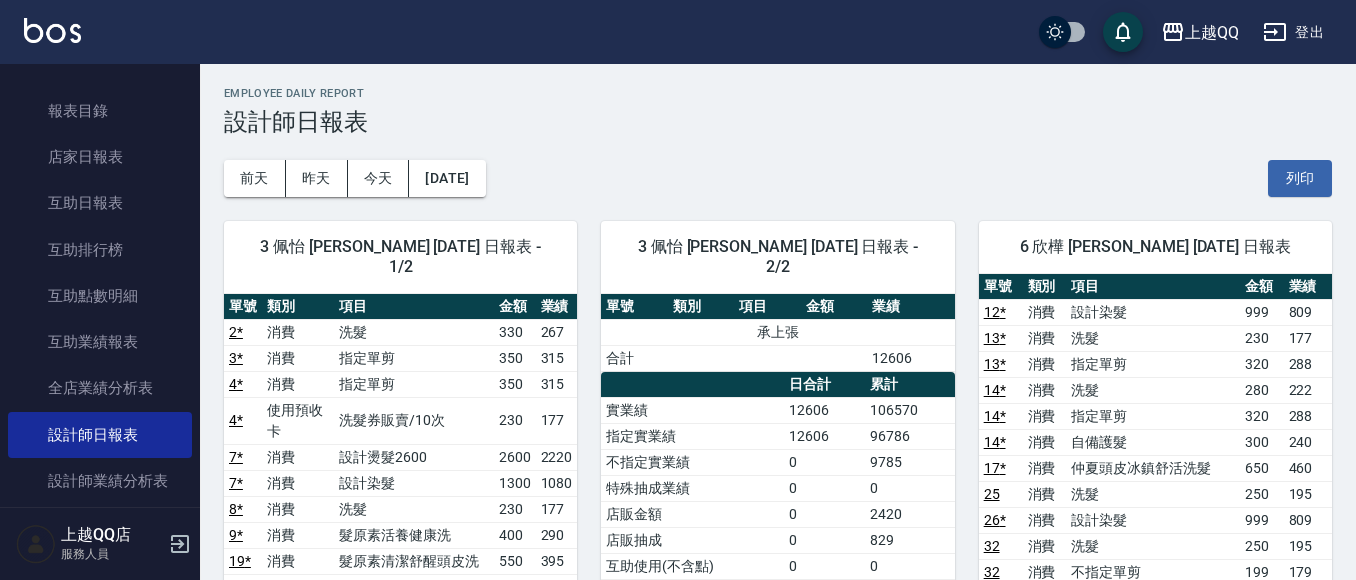scroll, scrollTop: 0, scrollLeft: 0, axis: both 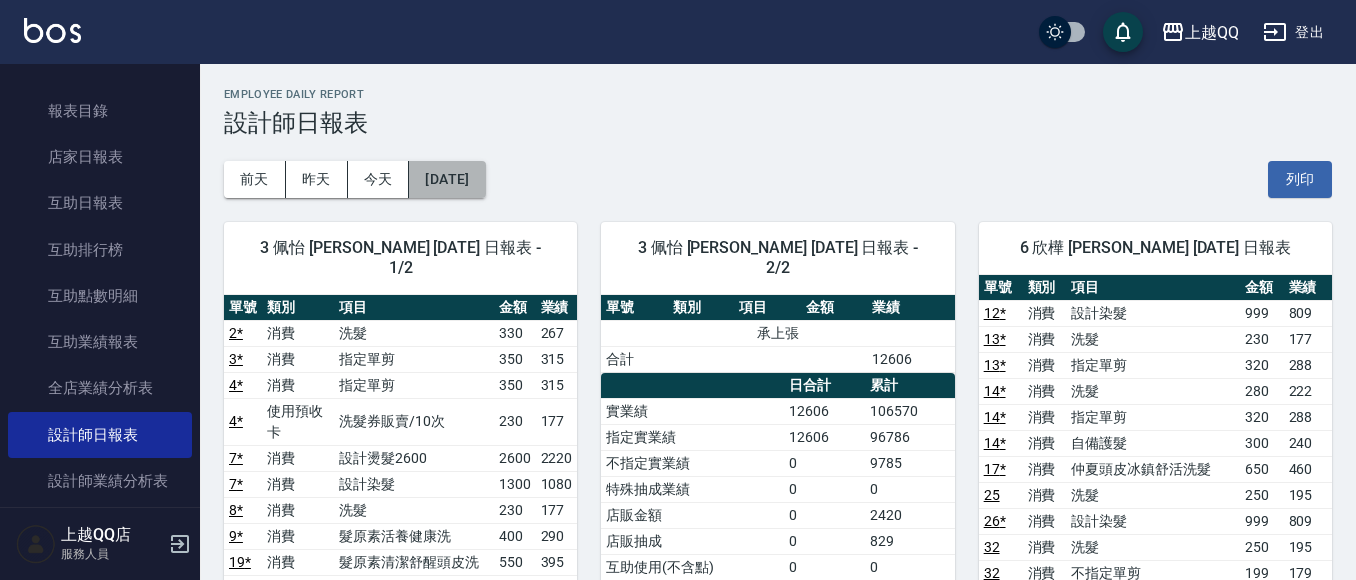 click on "[DATE]" at bounding box center [447, 179] 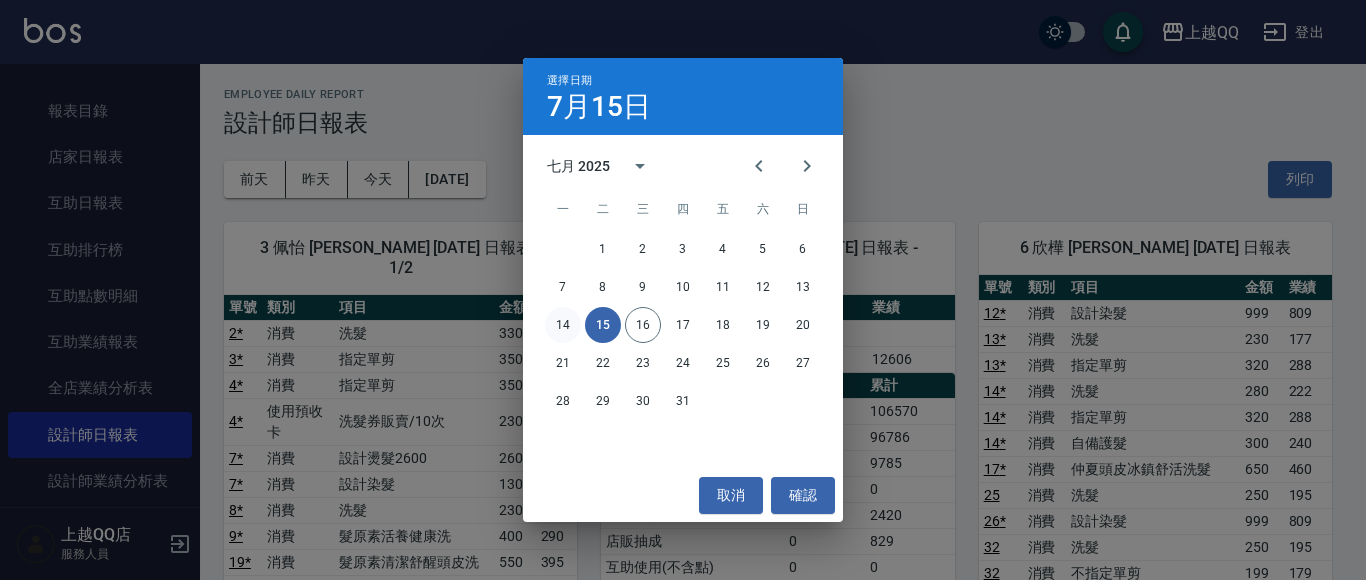 click on "14" at bounding box center (563, 325) 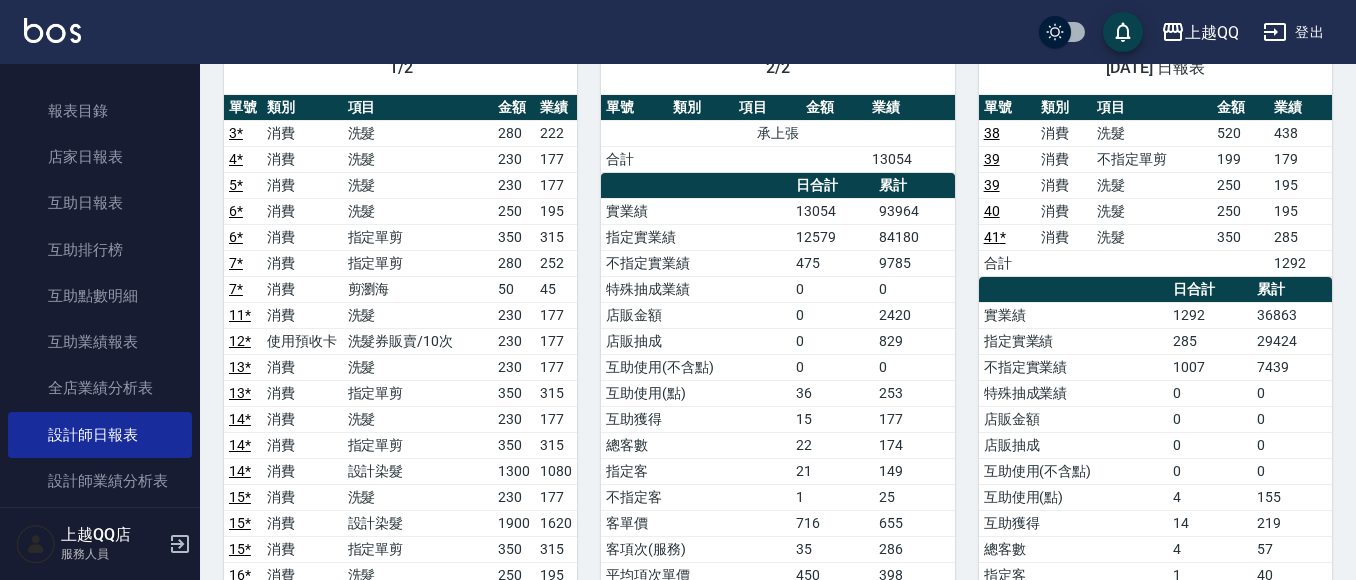 scroll, scrollTop: 0, scrollLeft: 0, axis: both 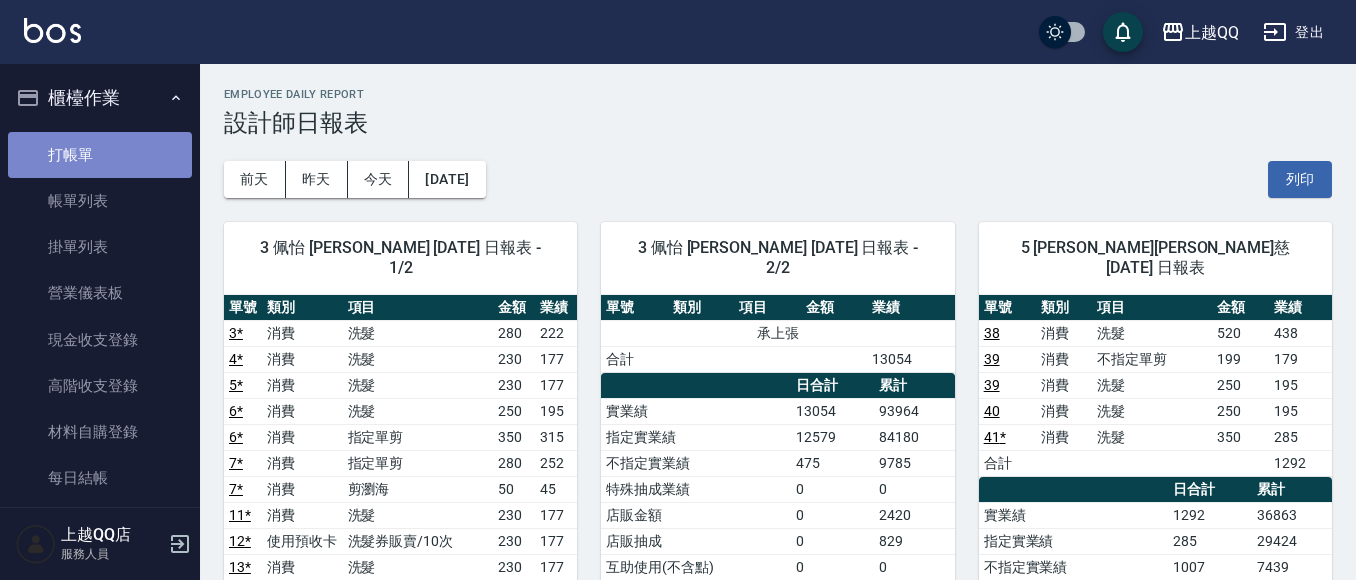 click on "打帳單" at bounding box center [100, 155] 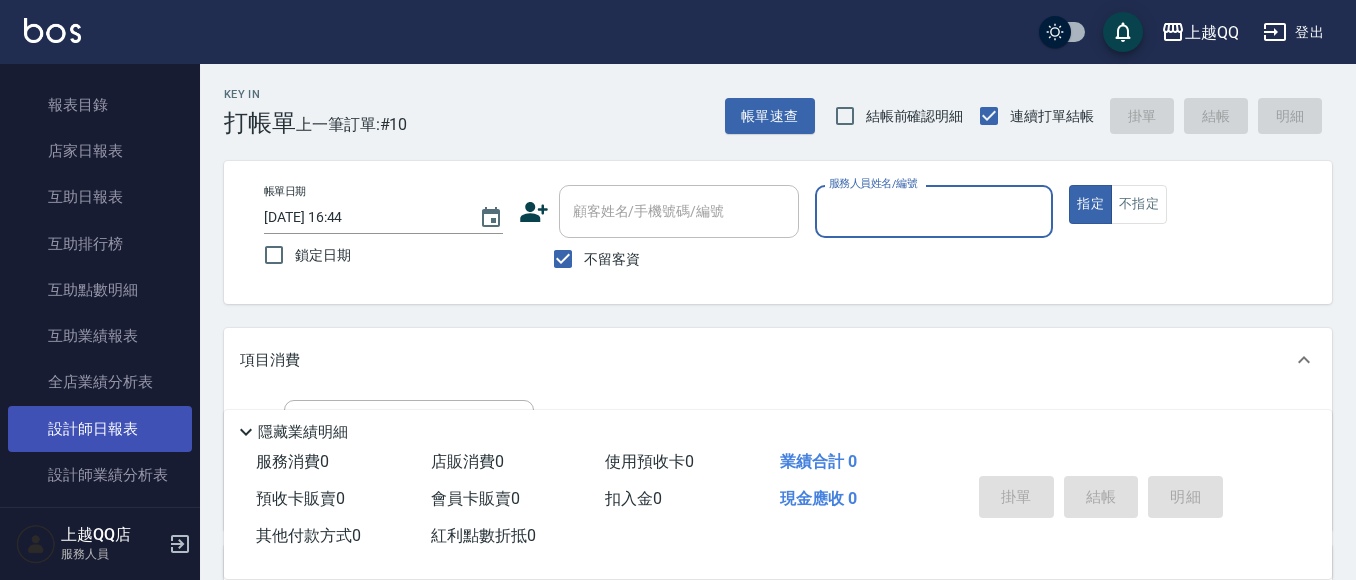 scroll, scrollTop: 900, scrollLeft: 0, axis: vertical 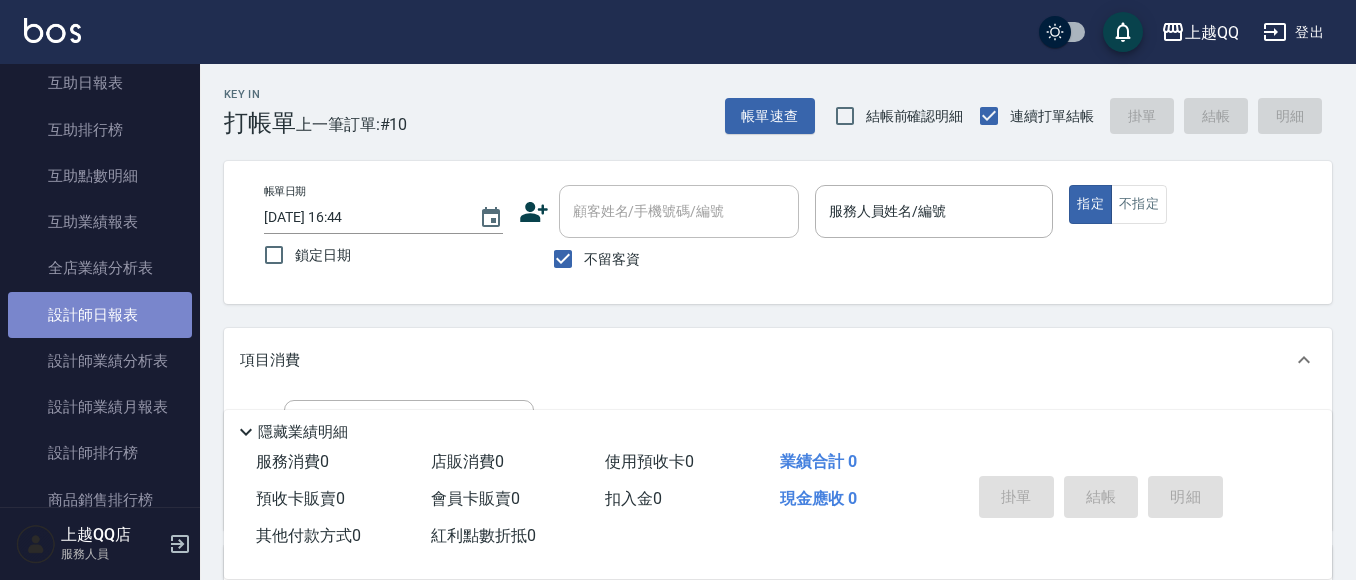 click on "設計師日報表" at bounding box center [100, 315] 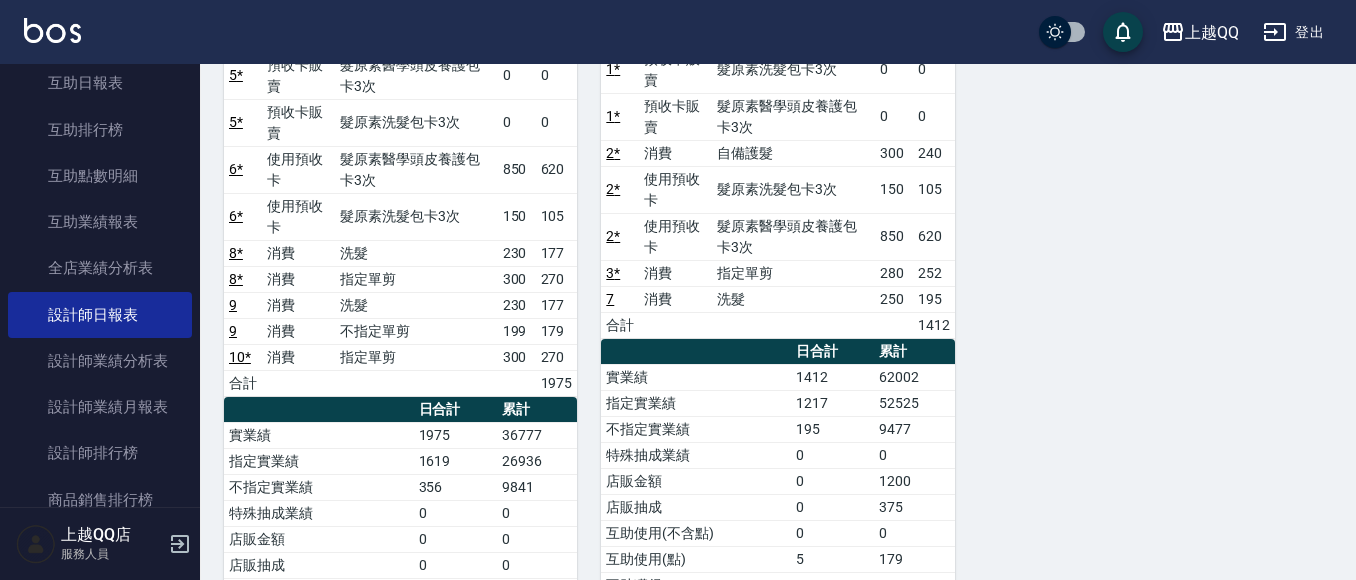 scroll, scrollTop: 0, scrollLeft: 0, axis: both 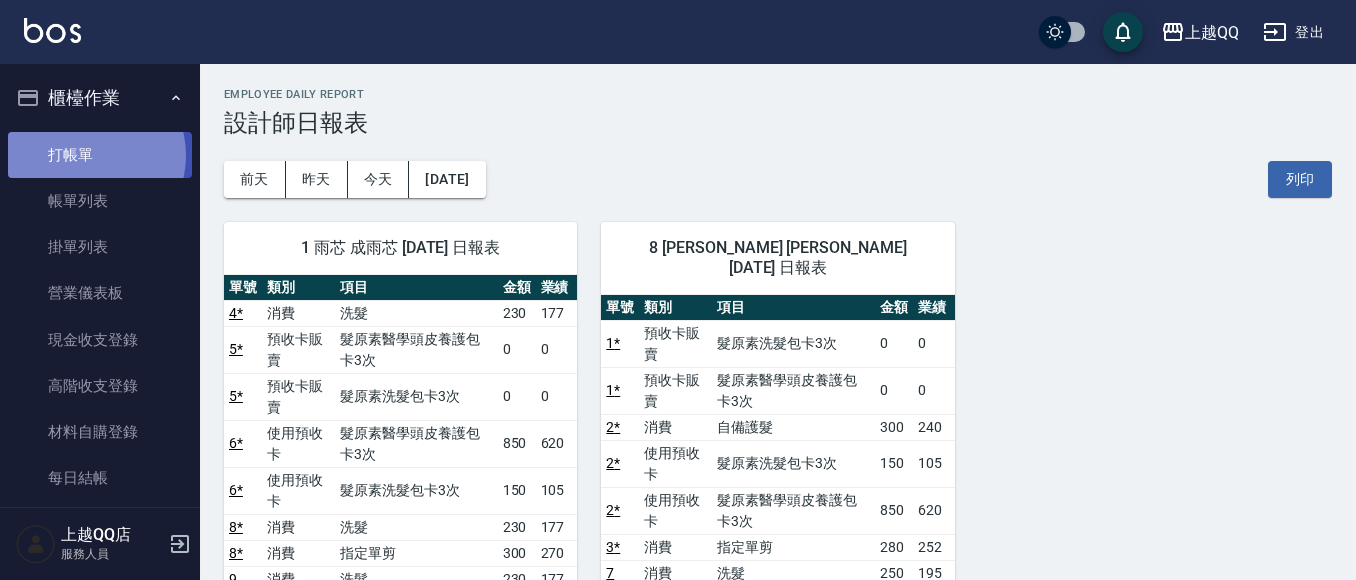 click on "打帳單" at bounding box center (100, 155) 